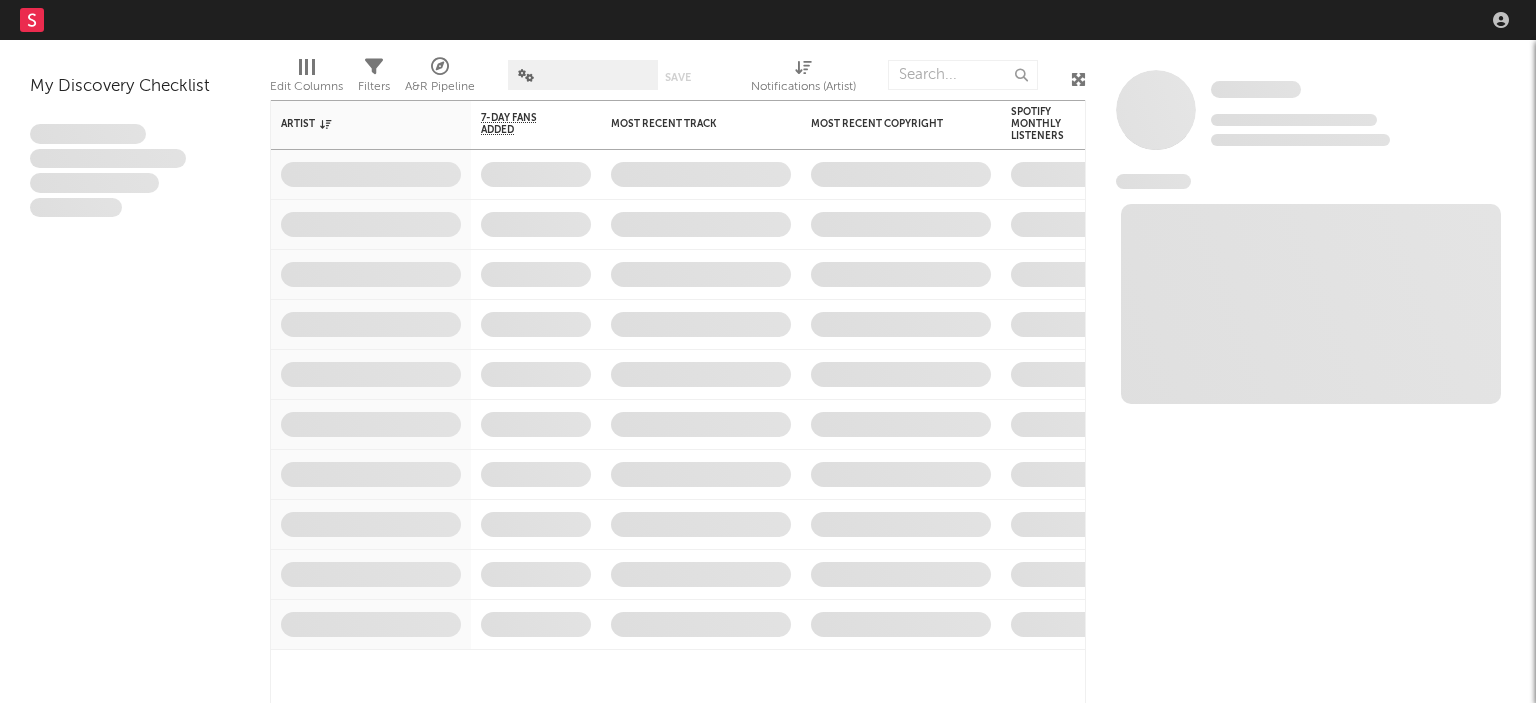 scroll, scrollTop: 0, scrollLeft: 0, axis: both 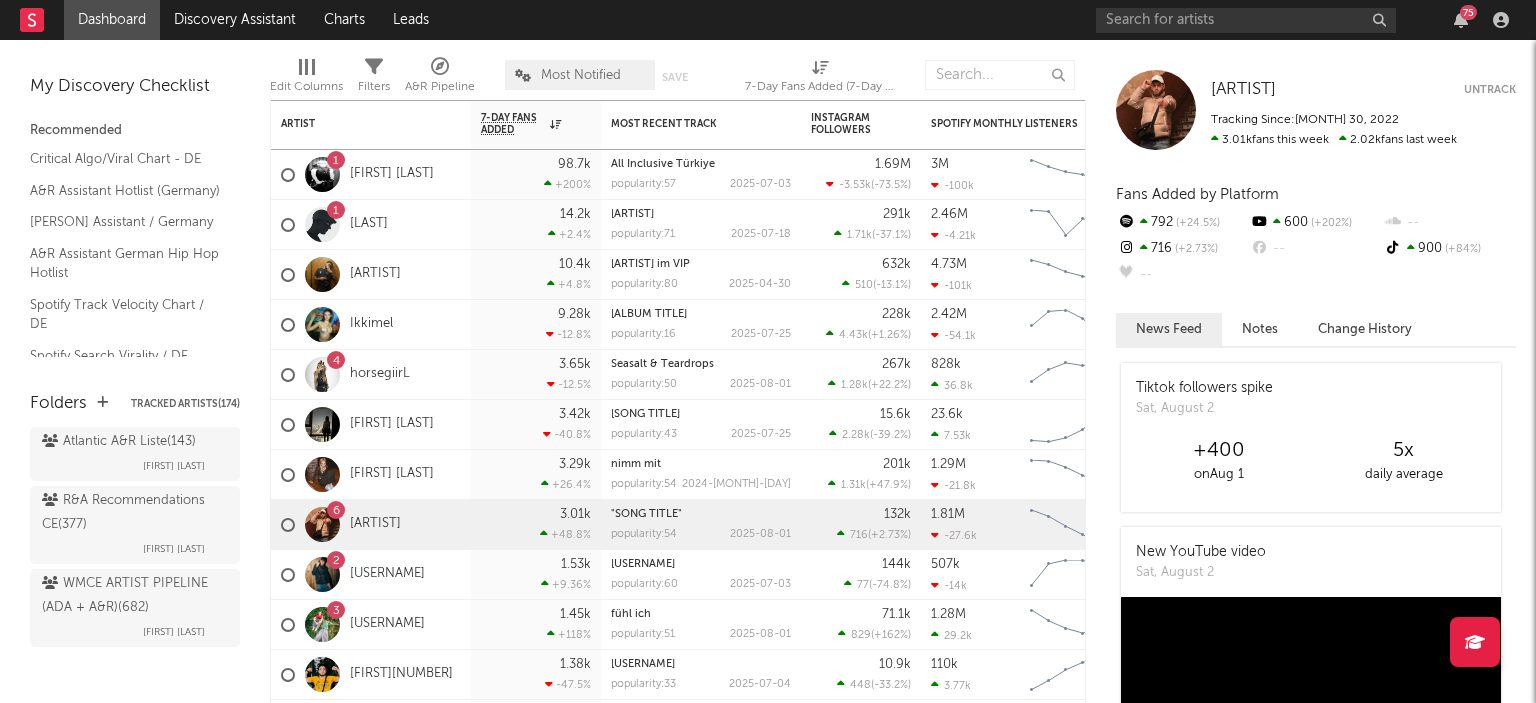 click on "WMCE ARTIST PIPELINE (ADA + A&R)  ( 682 )" at bounding box center [132, 596] 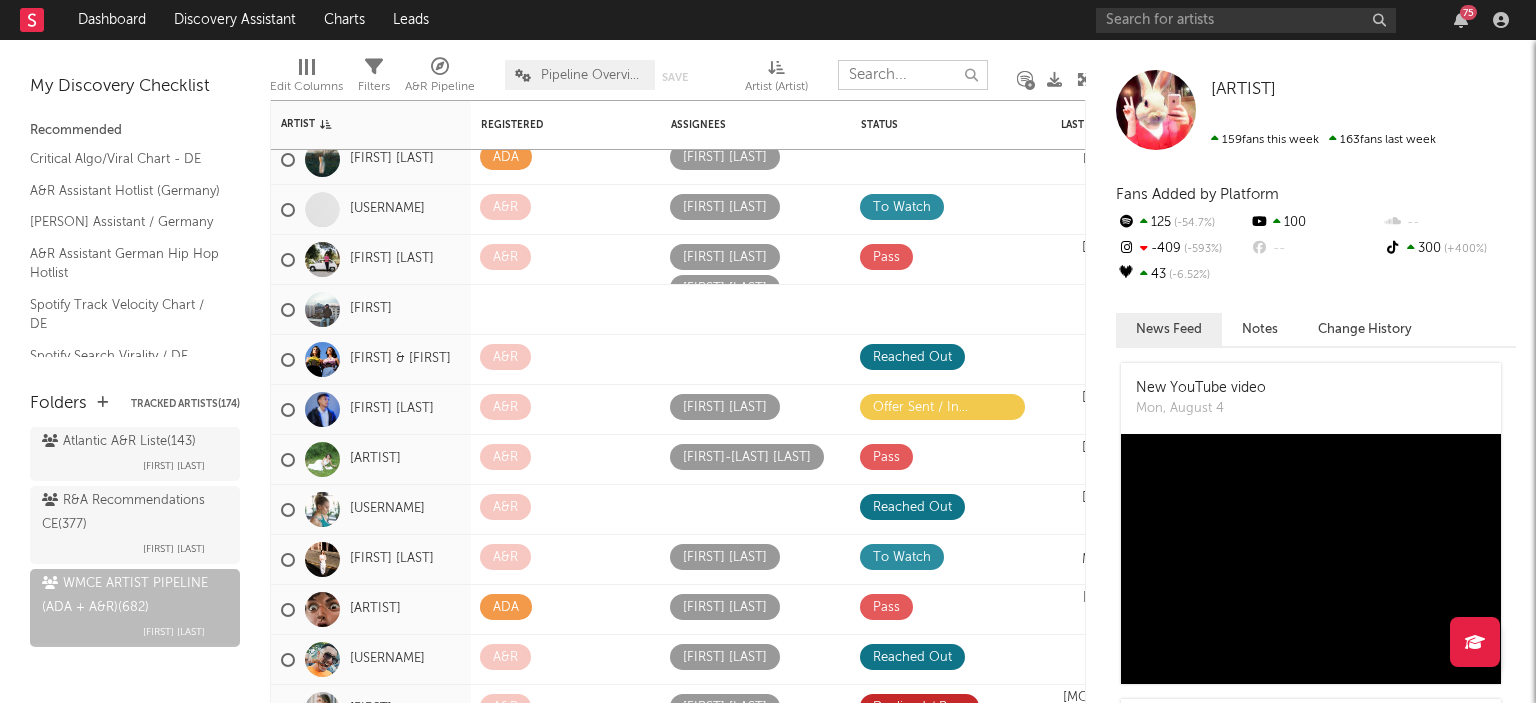 click at bounding box center [913, 75] 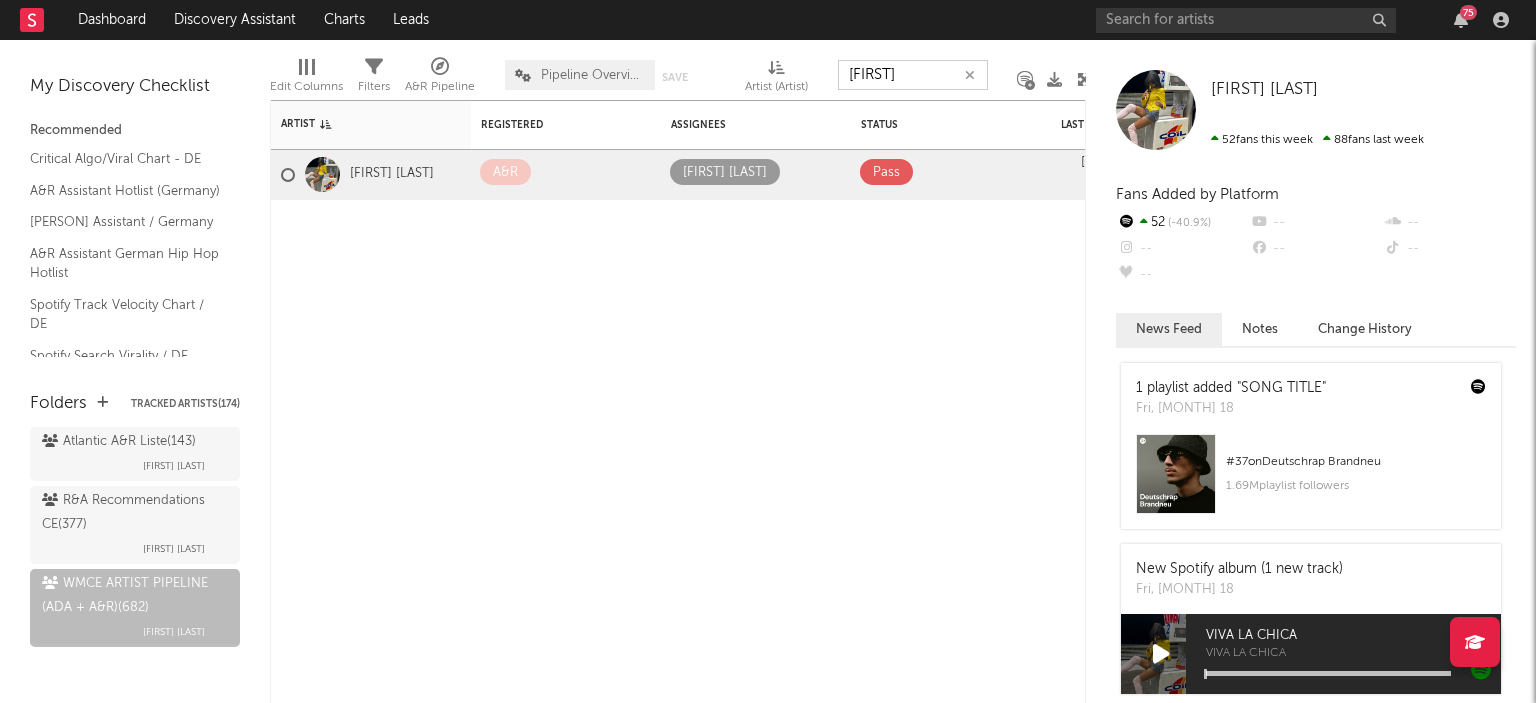 type on "[FIRST]" 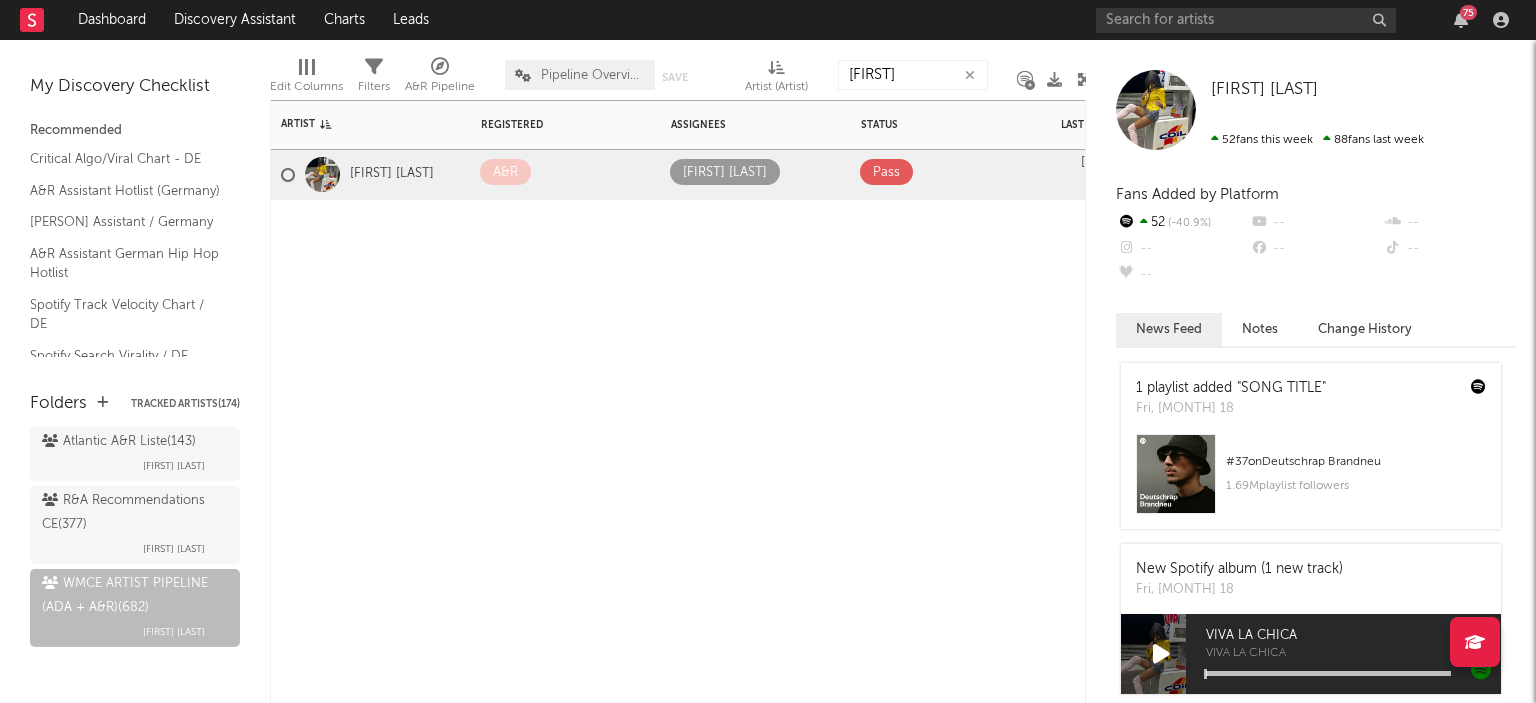 click at bounding box center (769, 172) 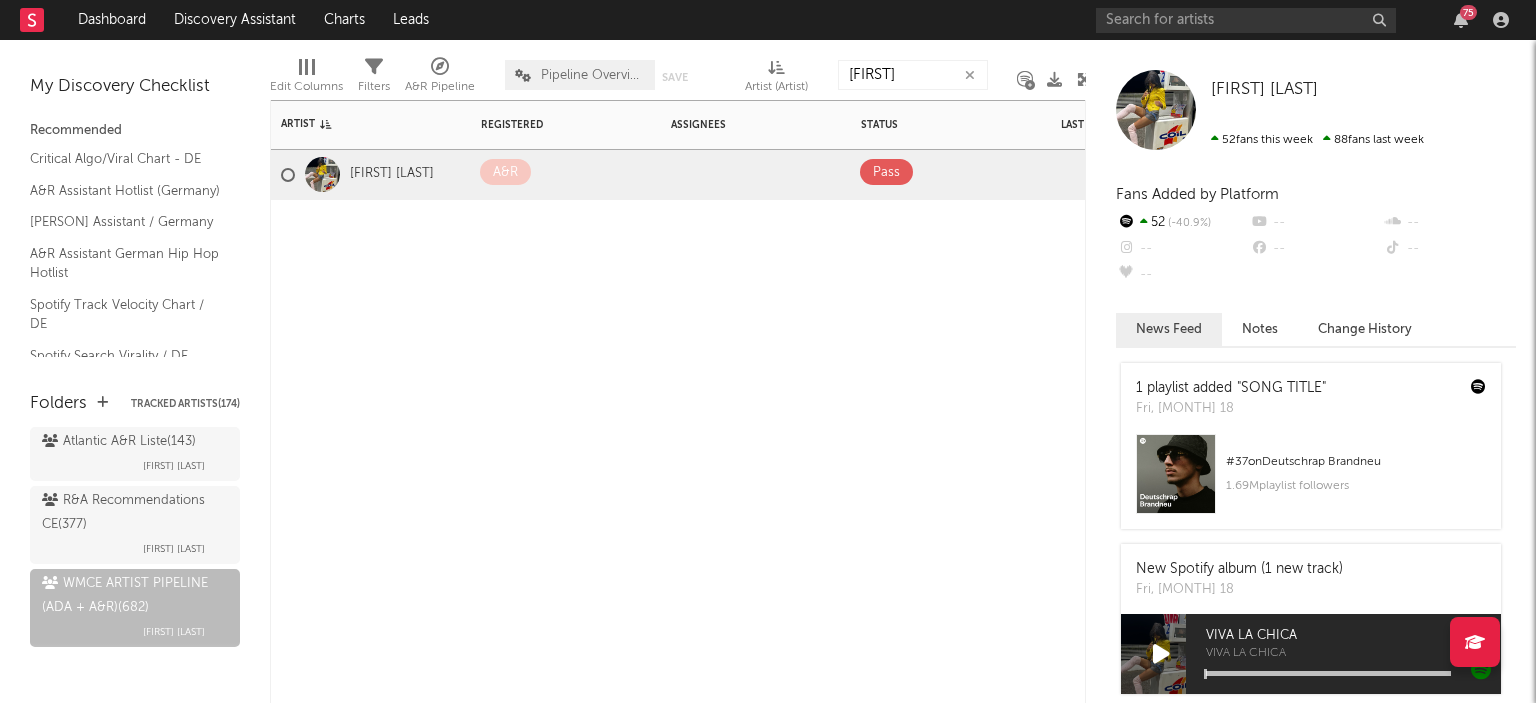 click at bounding box center (688, 172) 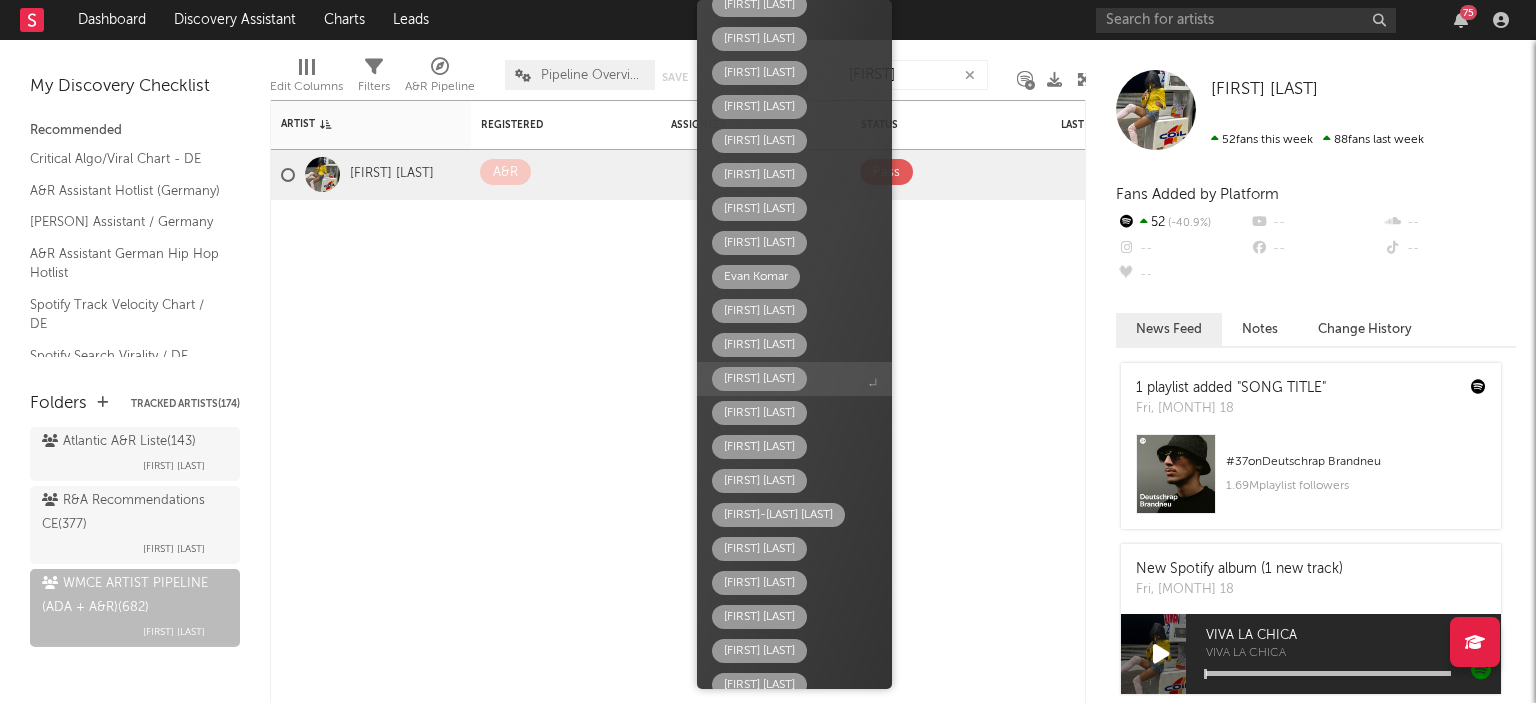 scroll, scrollTop: 616, scrollLeft: 0, axis: vertical 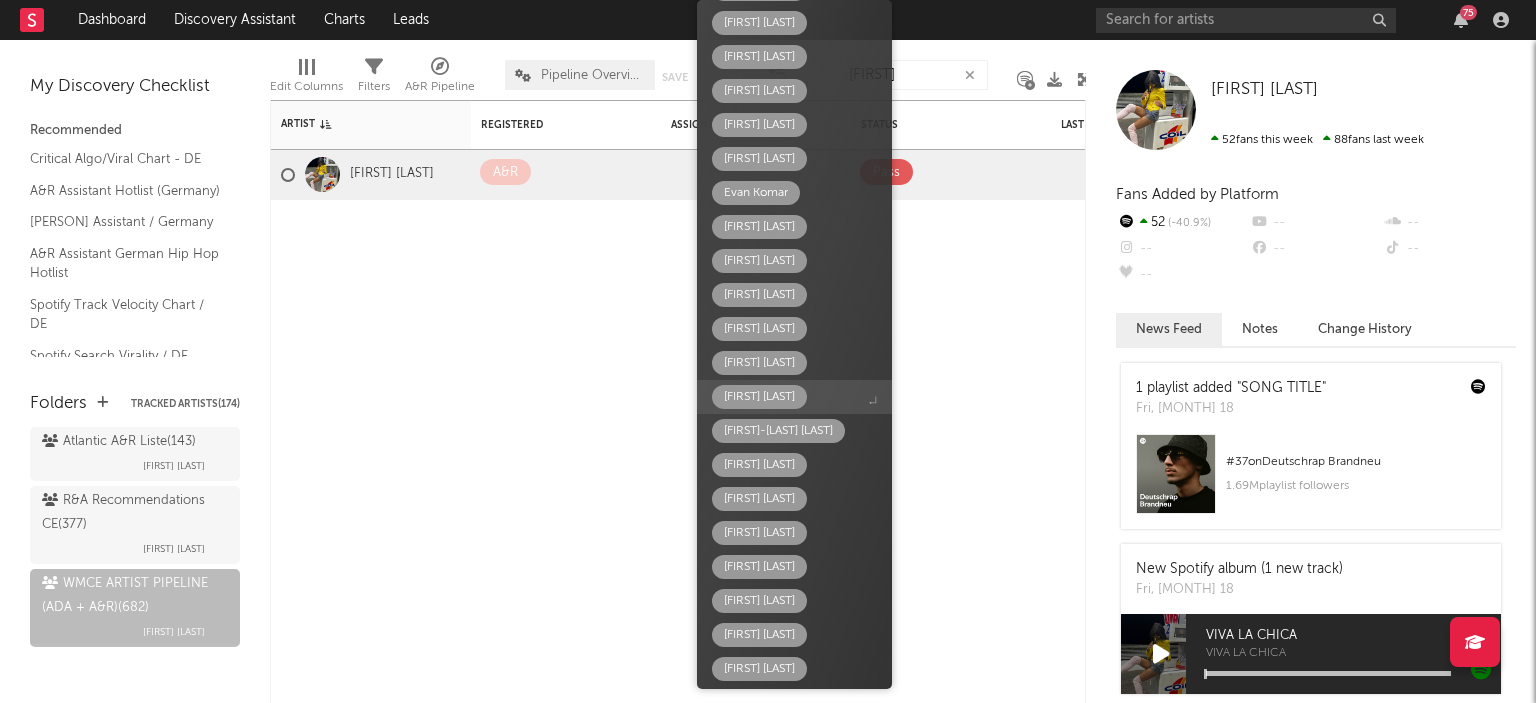 click on "[FIRST] [LAST]" at bounding box center (759, 397) 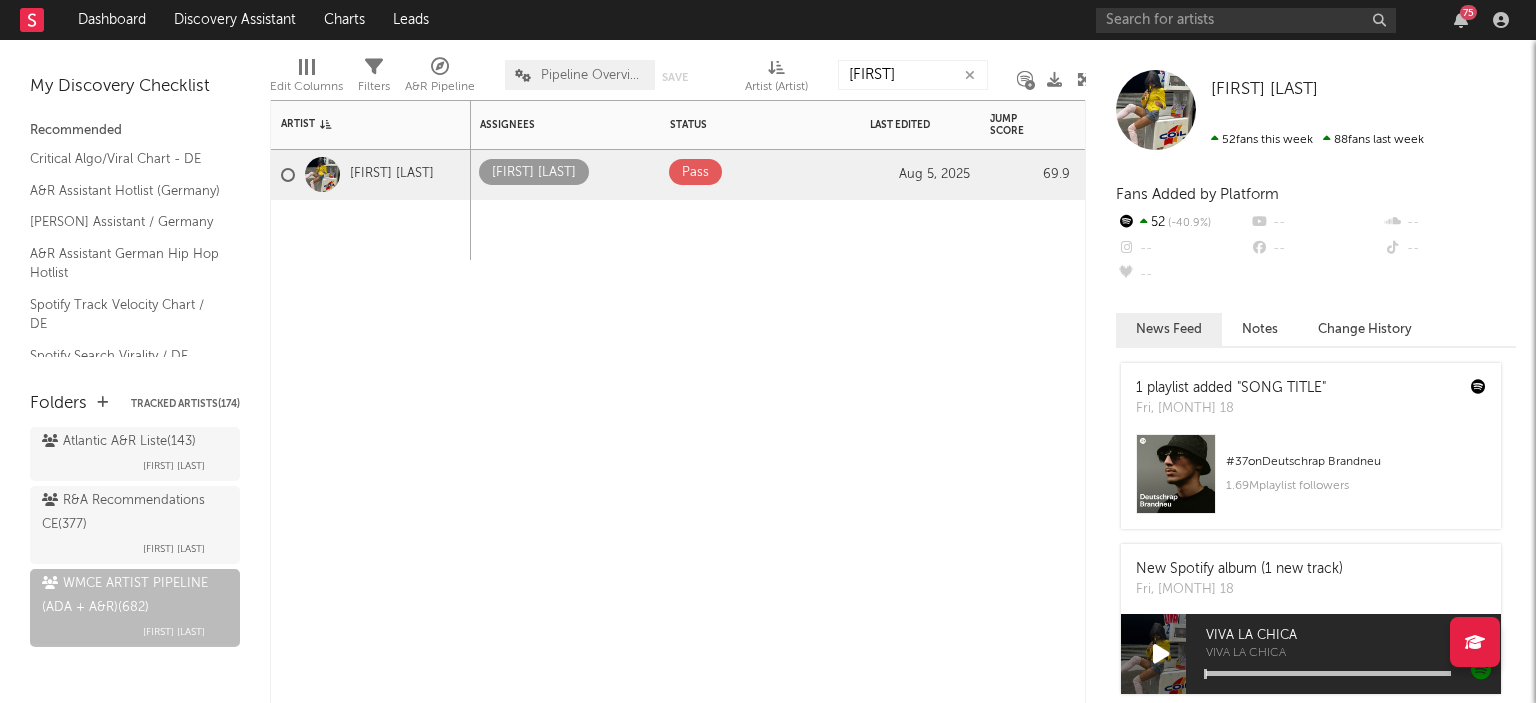 click at bounding box center [826, 172] 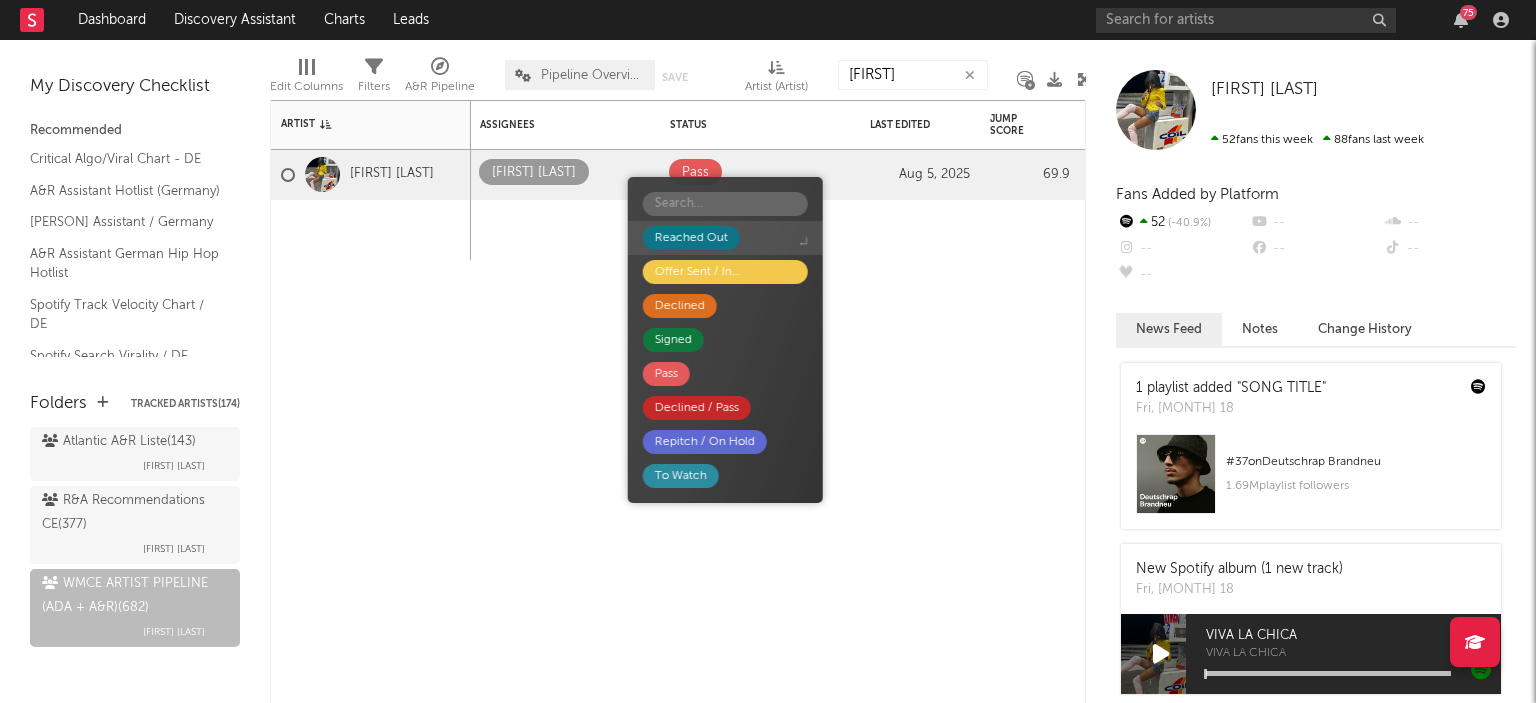 click on "Reached Out" at bounding box center (691, 238) 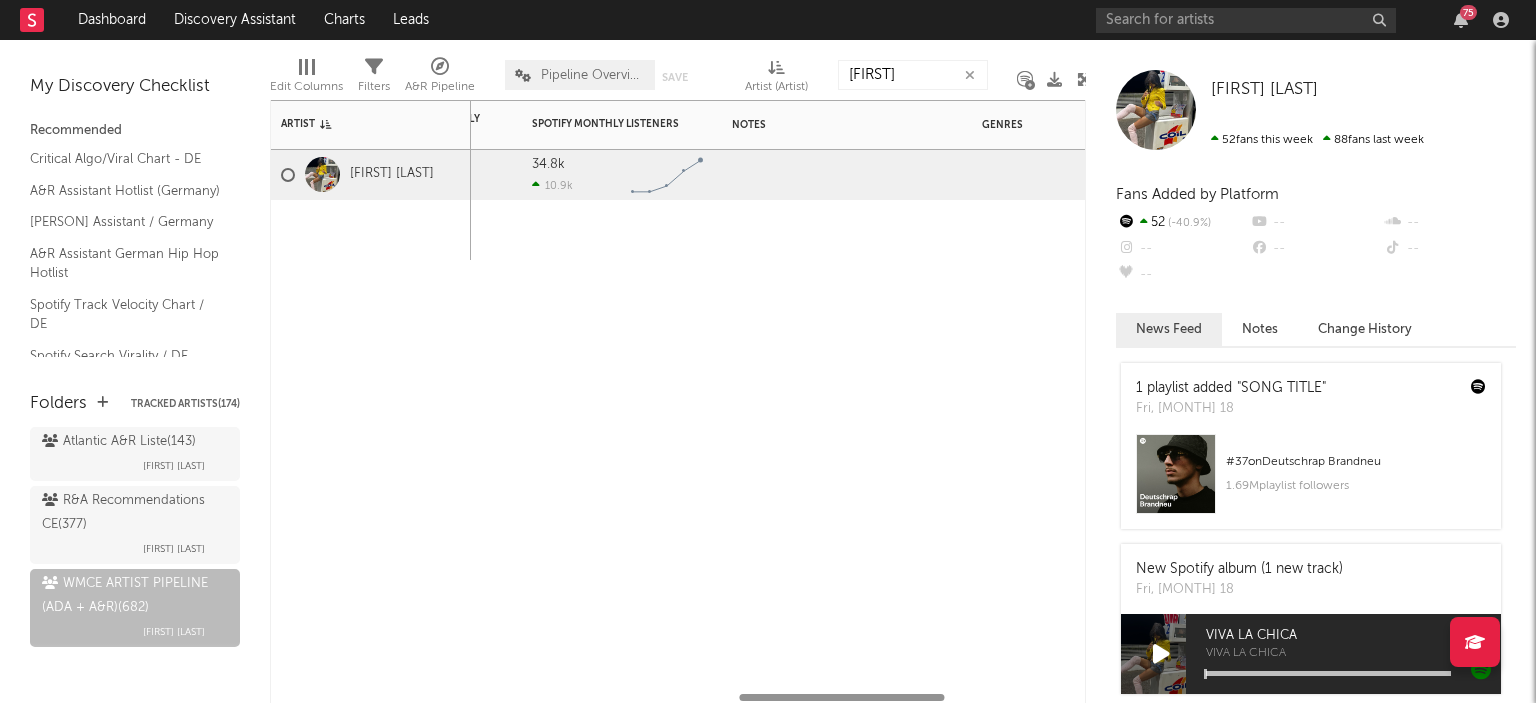 click at bounding box center [792, 158] 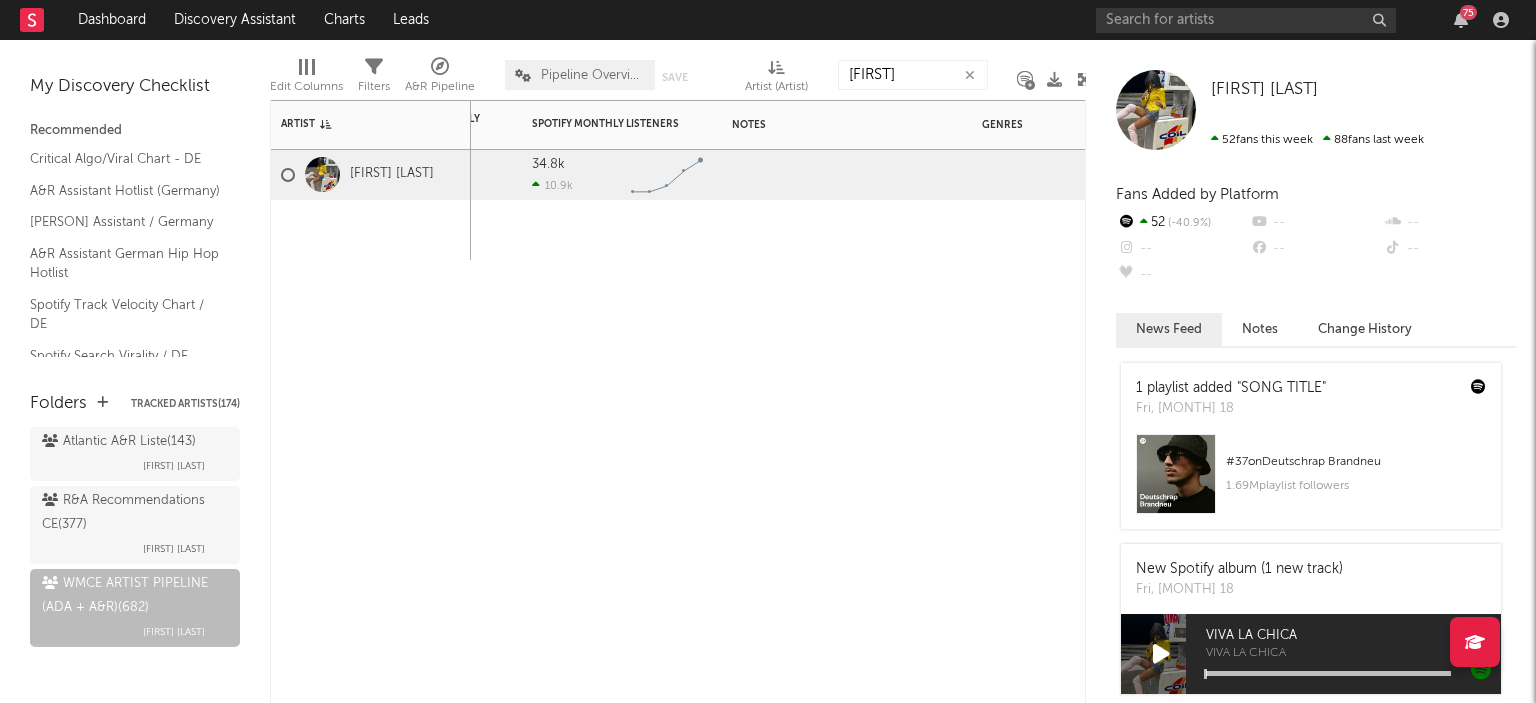 click at bounding box center (792, 158) 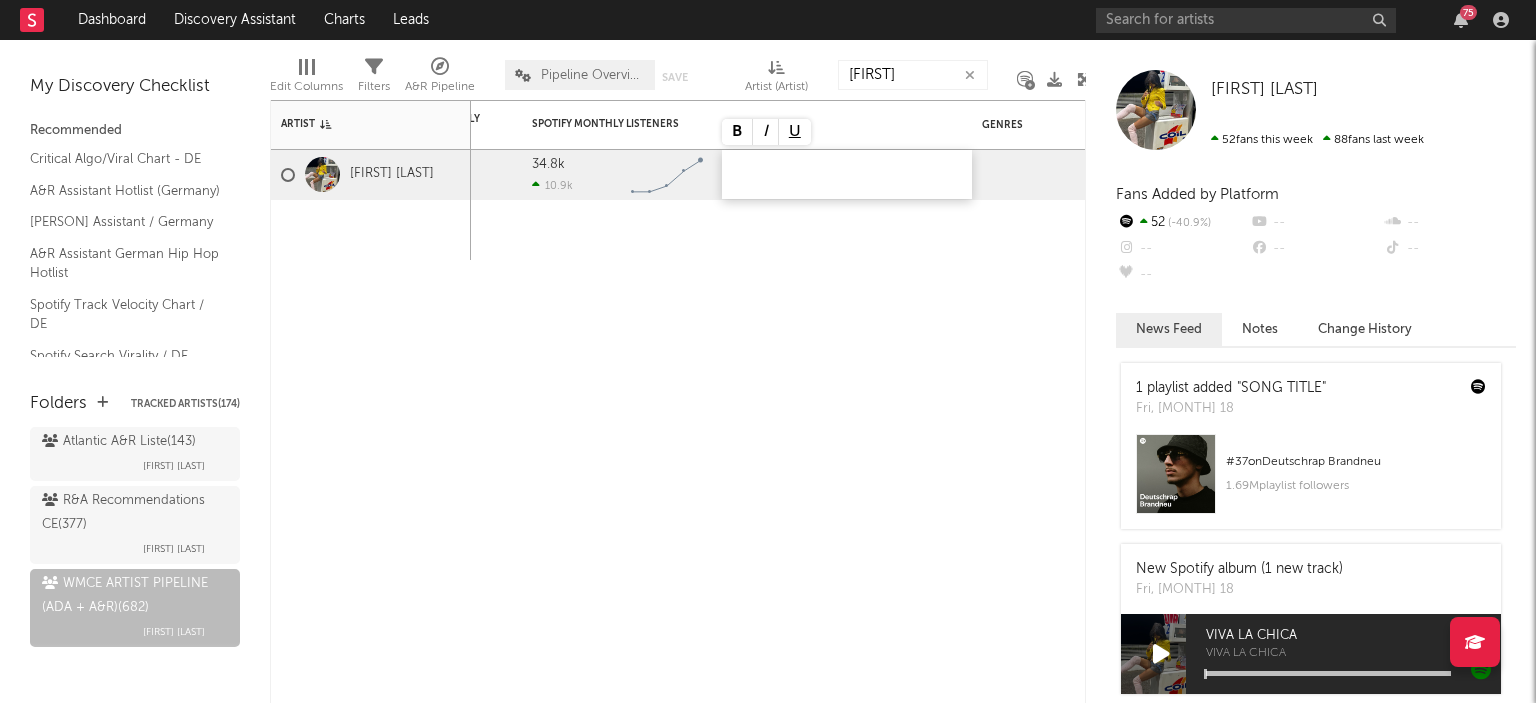 type 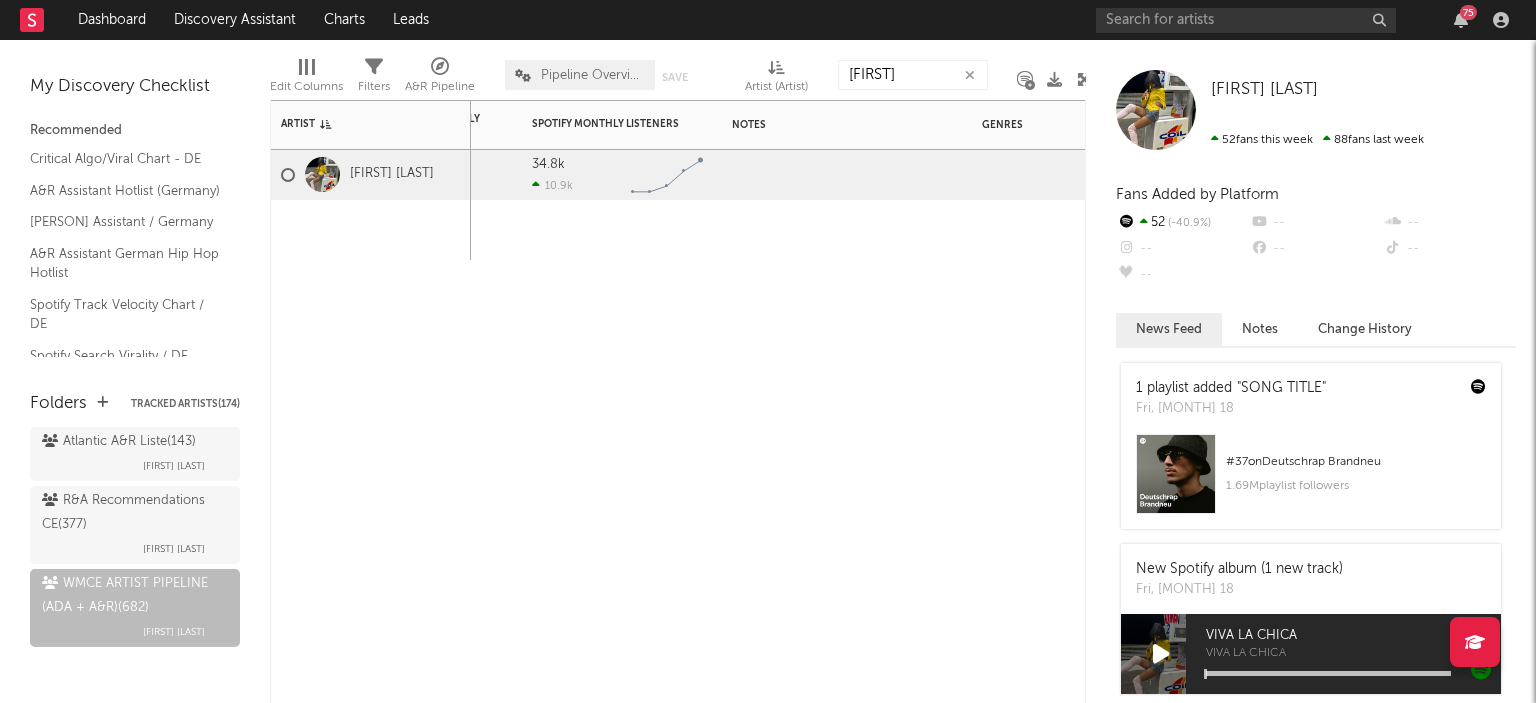 click at bounding box center [792, 158] 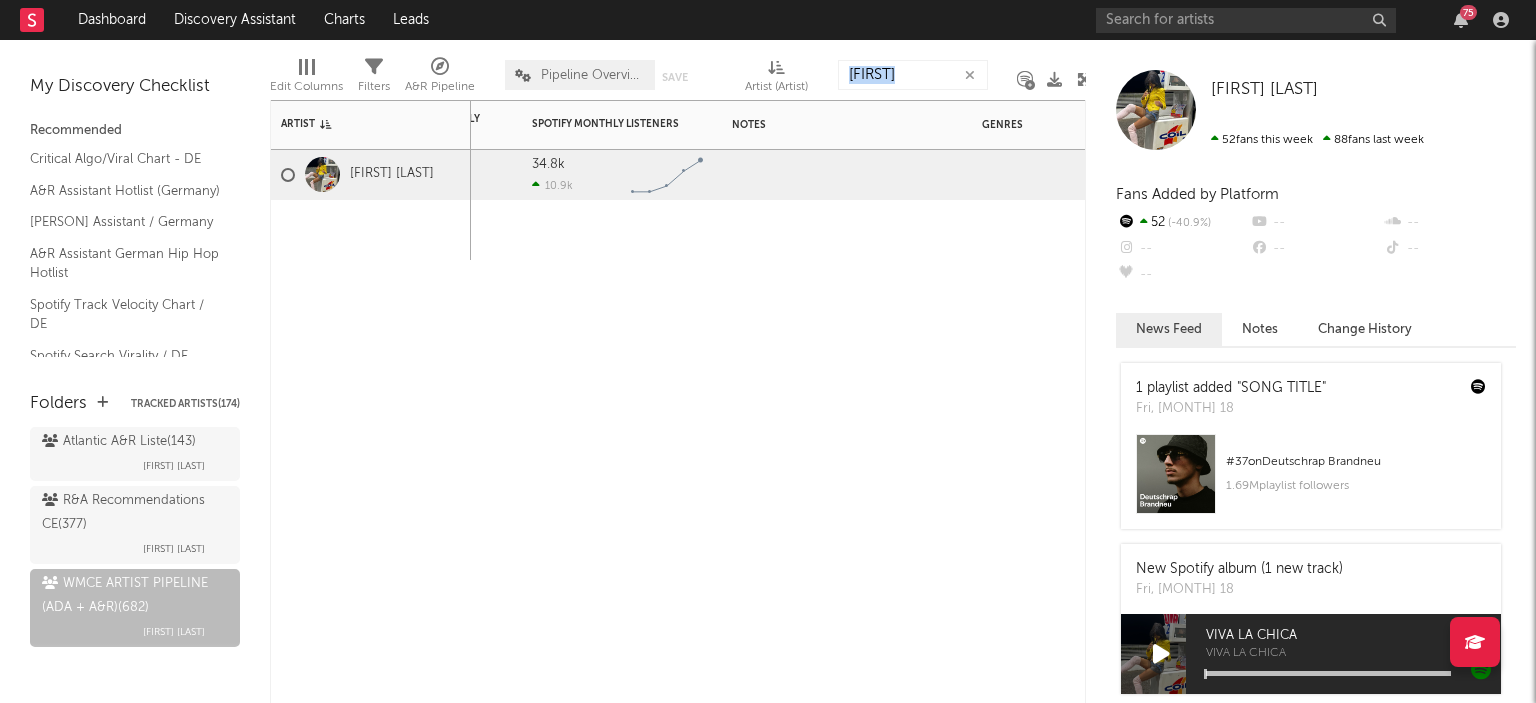 click at bounding box center [792, 158] 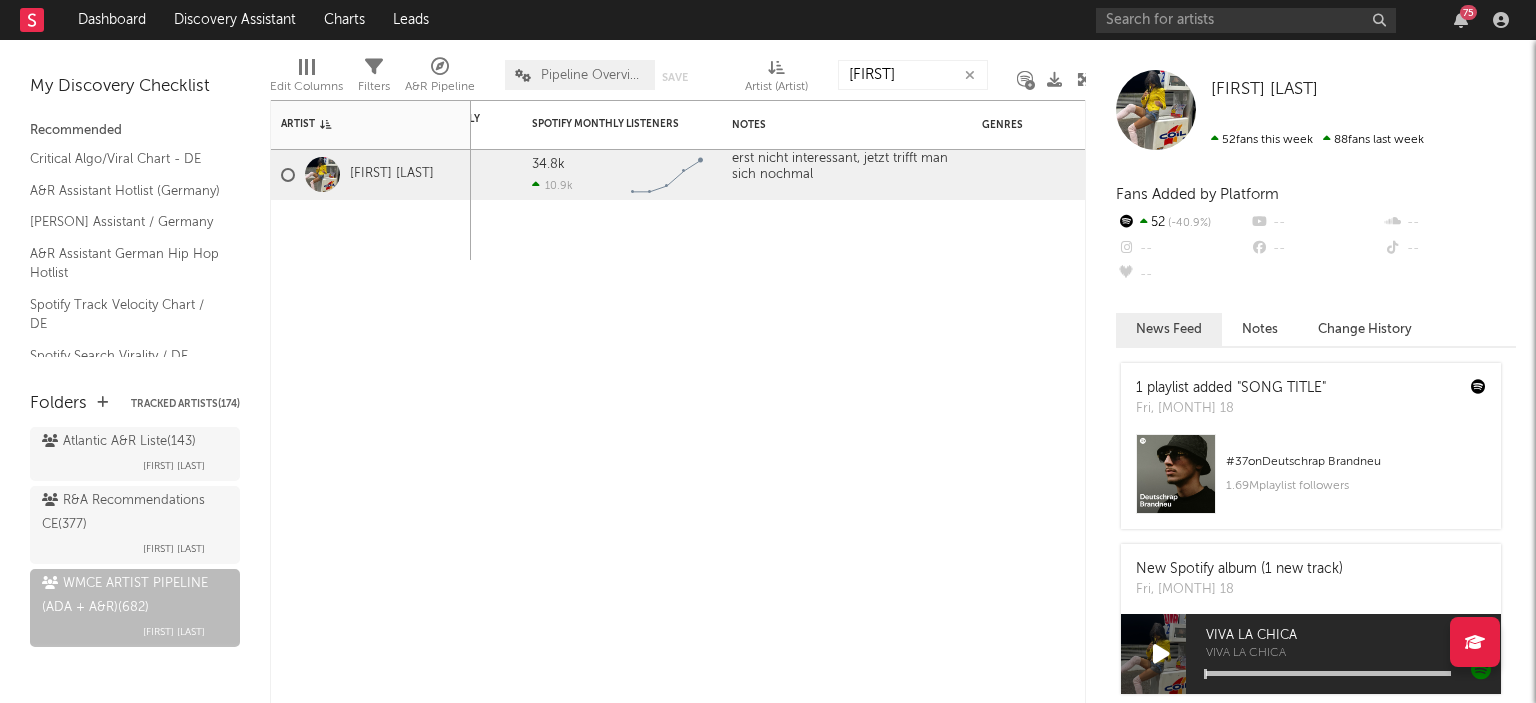 type 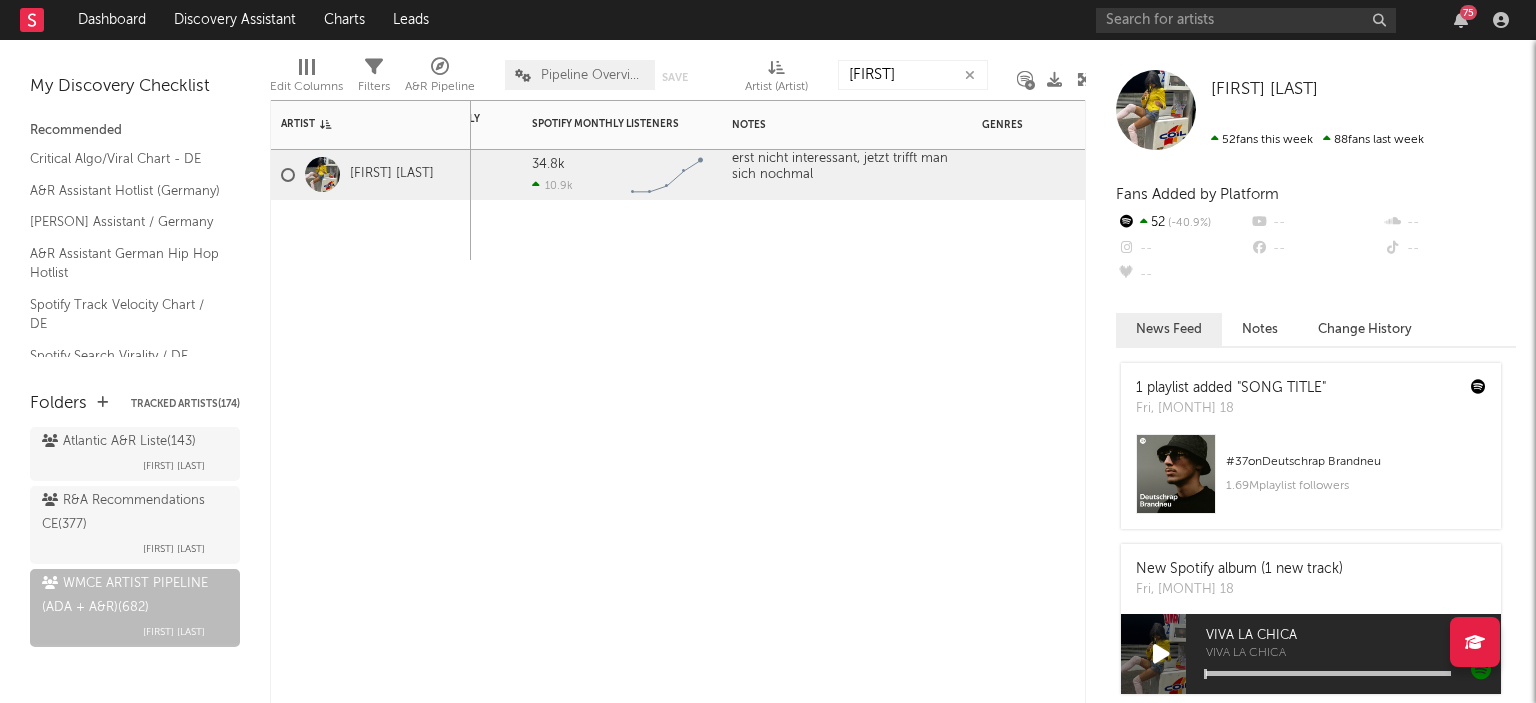 click on "Status Edit settings for Status Last Edited Jump Score Artist Spotify Popularity 7d Change WoW % Change Global Audio Streams Daily Growth Spotify Monthly Listeners 7d Change WoW % Change Notes Genres Edit settings for Genres Source Edit settings for Source Deal Rights Edit settings for Deal Rights Added By Reached Out [MONTH] [DAY], [YEAR] [NUMBER].[NUMBER] [NUMBER] ( -[NUMBER] % ) [NUMBER]k [NUMBER]k Created with Highcharts [NUMBER].[NUMBER].[NUMBER] Chart title erst nicht interessant, jetzt trifft man sich nochmal [PERSON] Artist Notifications [PERSON]" at bounding box center [678, 401] 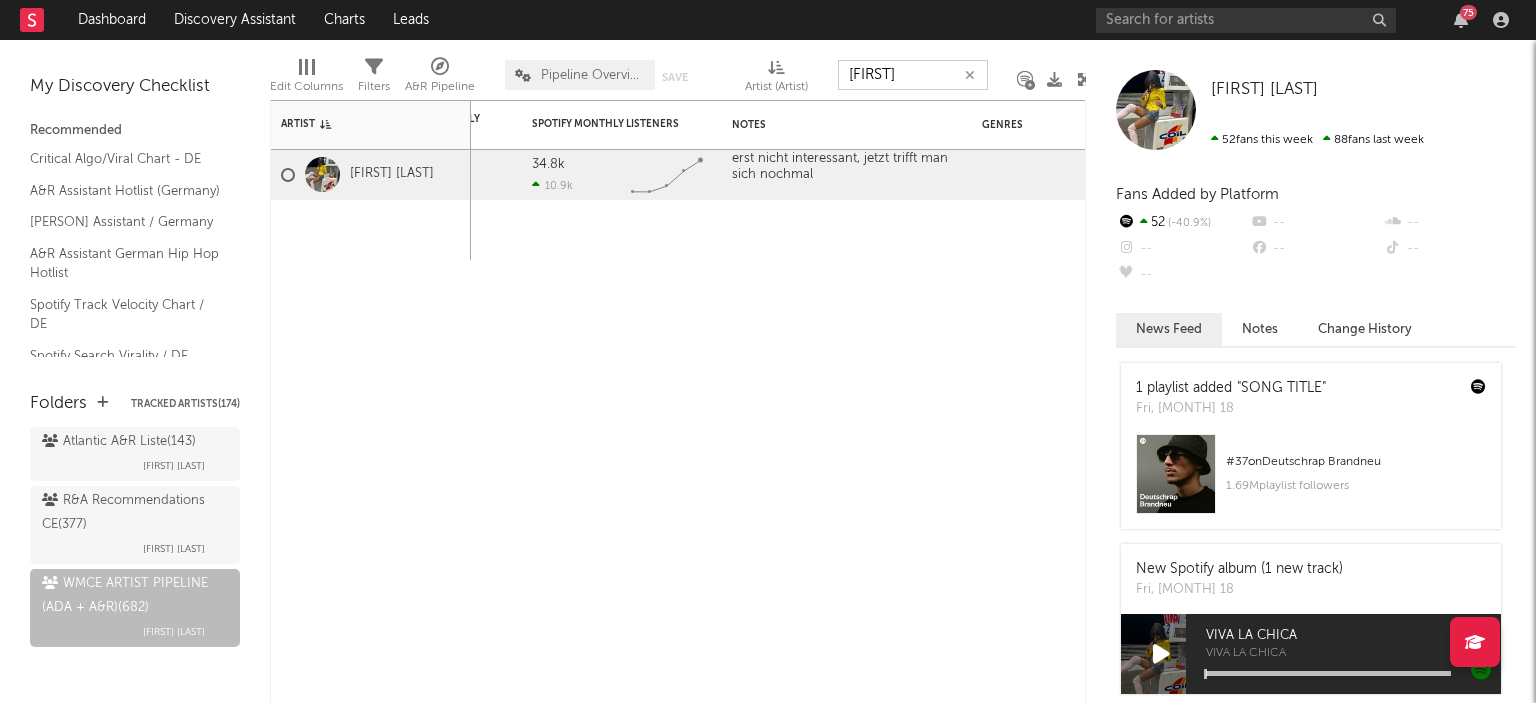 click on "[FIRST]" at bounding box center (913, 75) 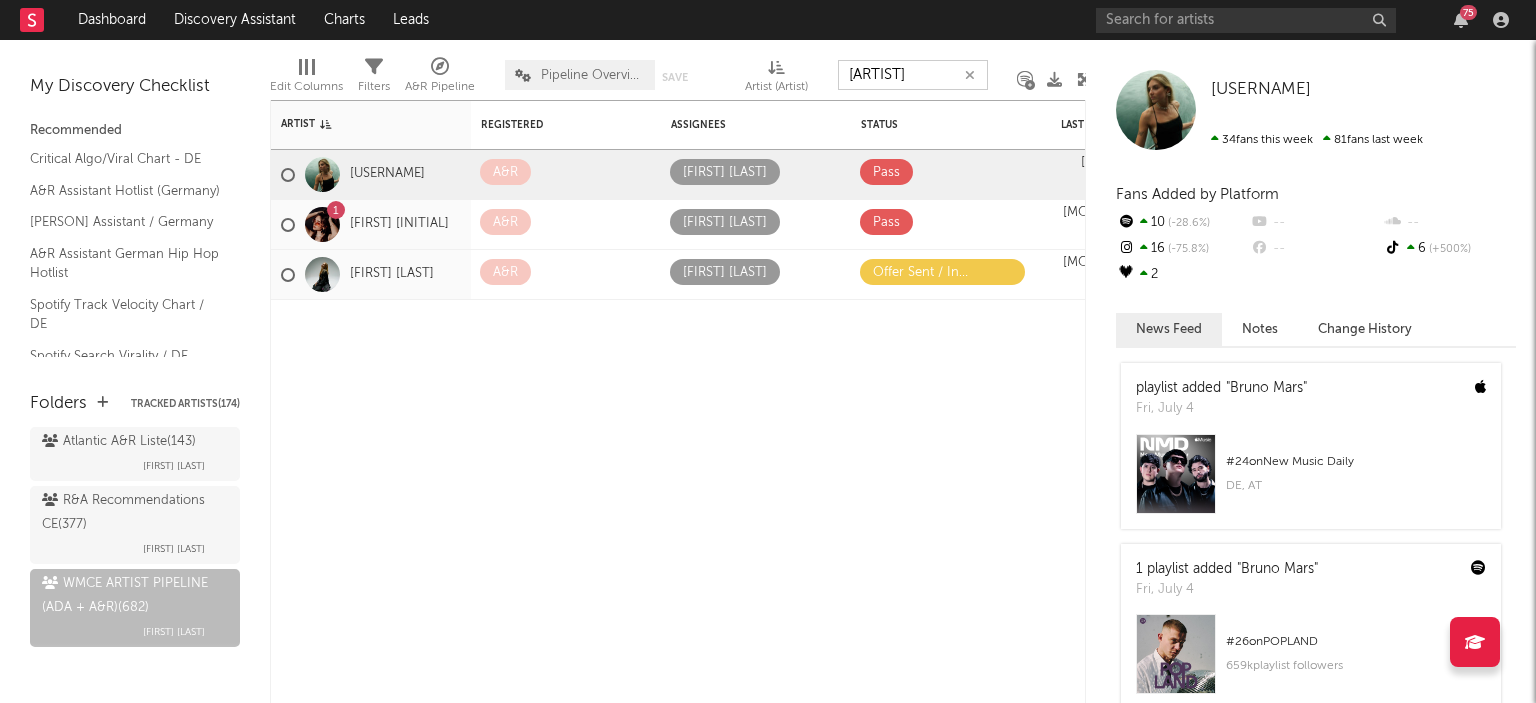 click at bounding box center (769, 172) 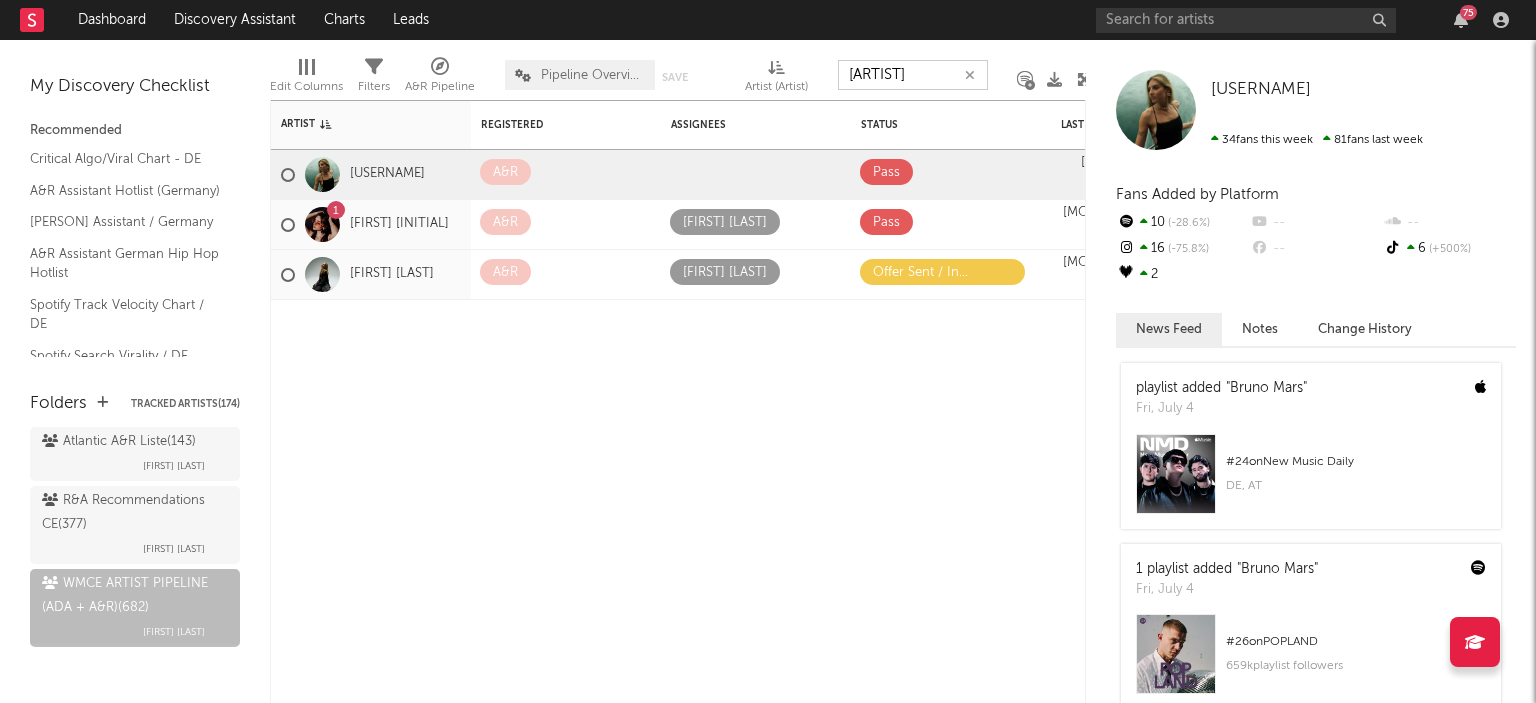 type on "[ARTIST]" 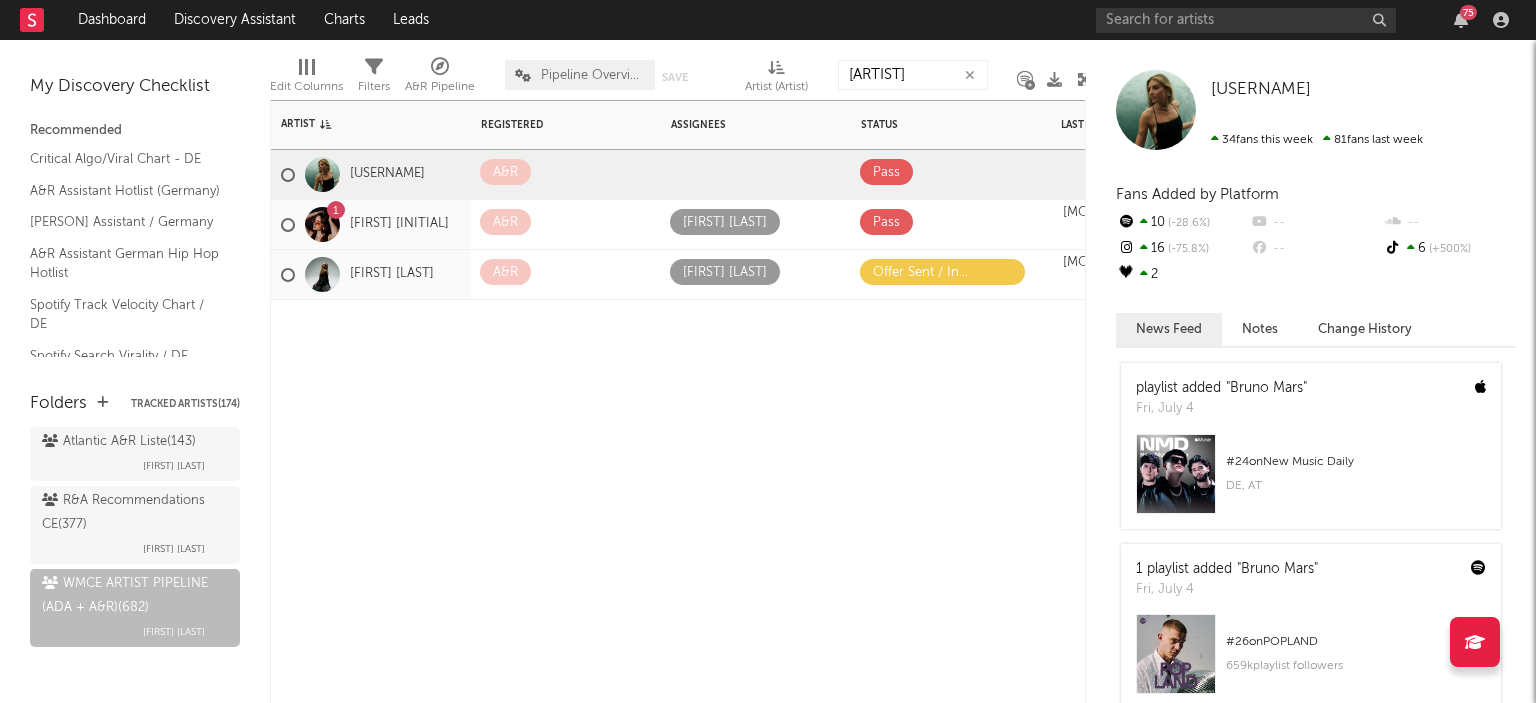 click at bounding box center [688, 172] 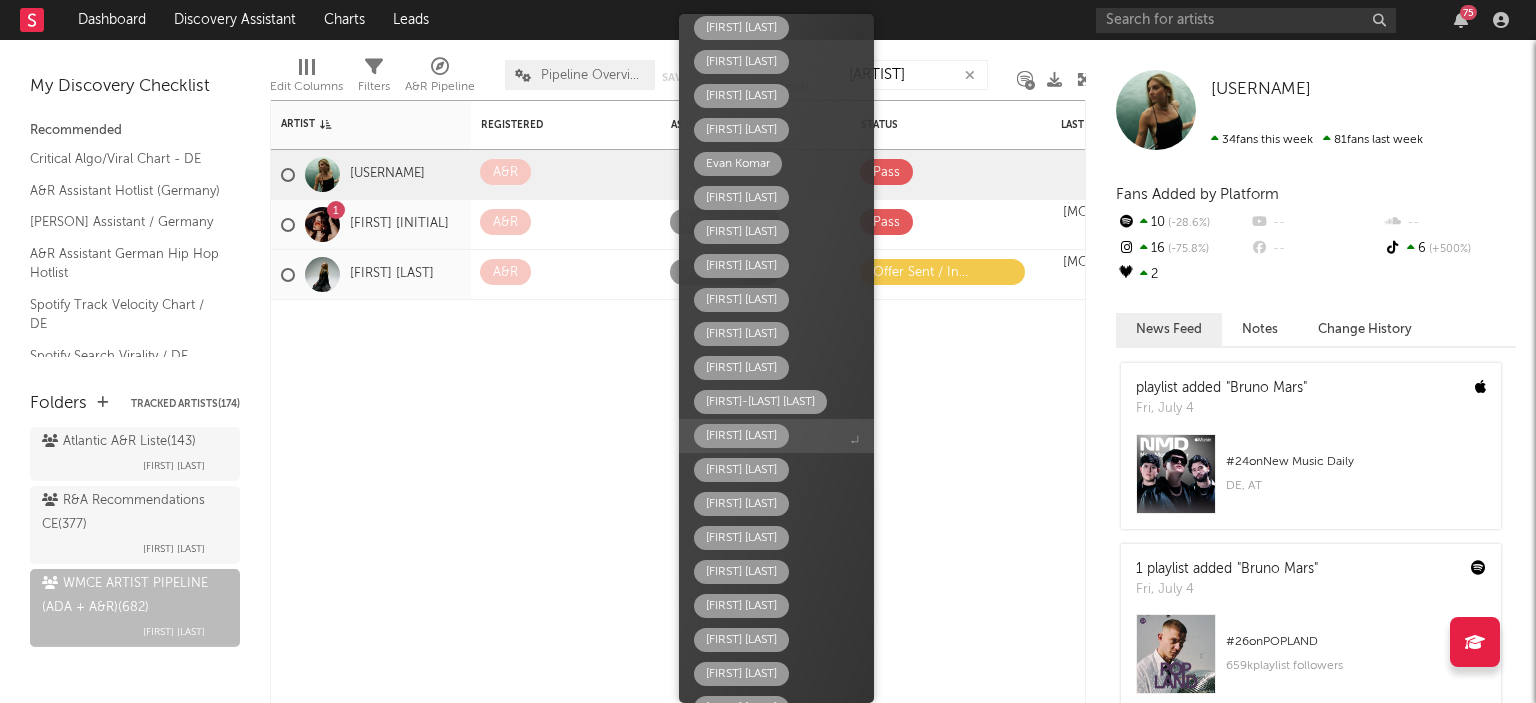scroll, scrollTop: 660, scrollLeft: 0, axis: vertical 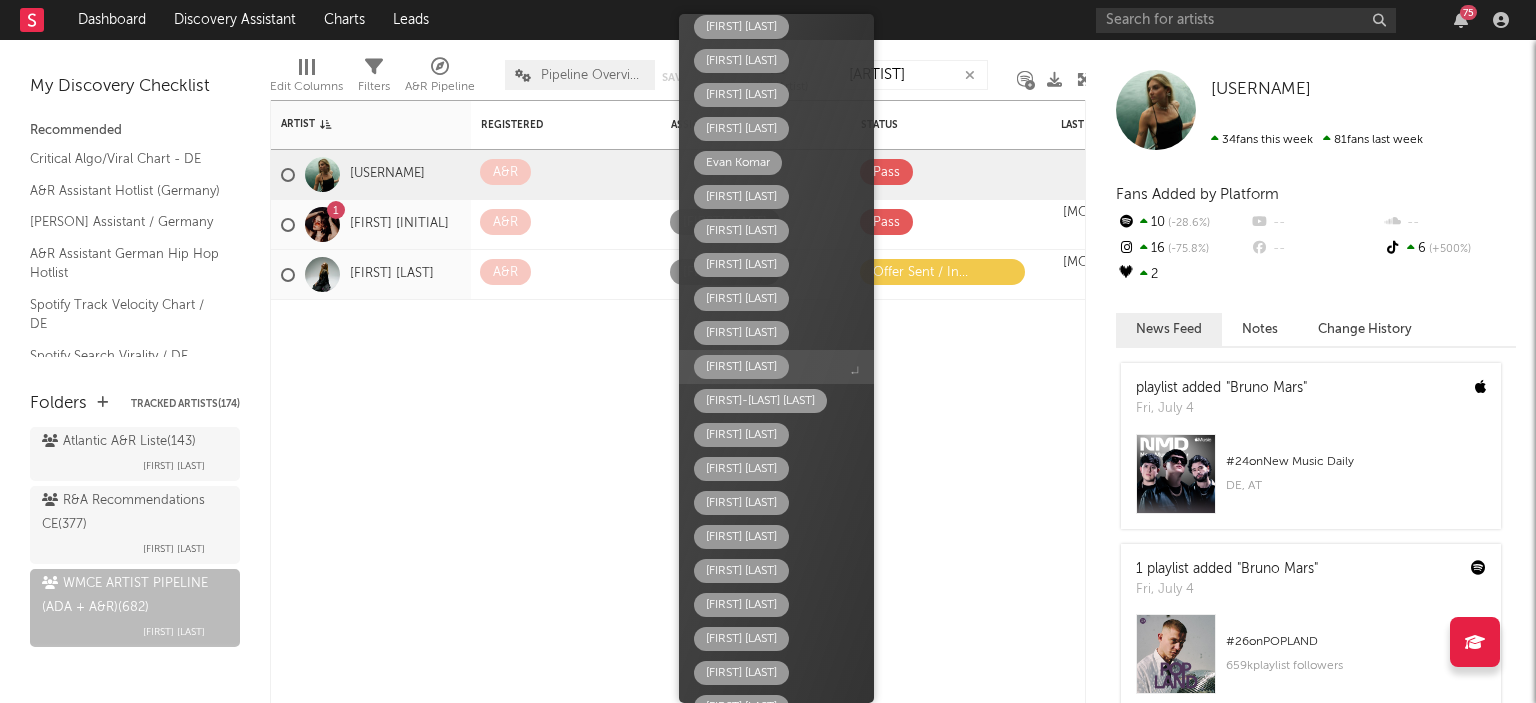 click on "[FIRST] [LAST]" at bounding box center [741, 367] 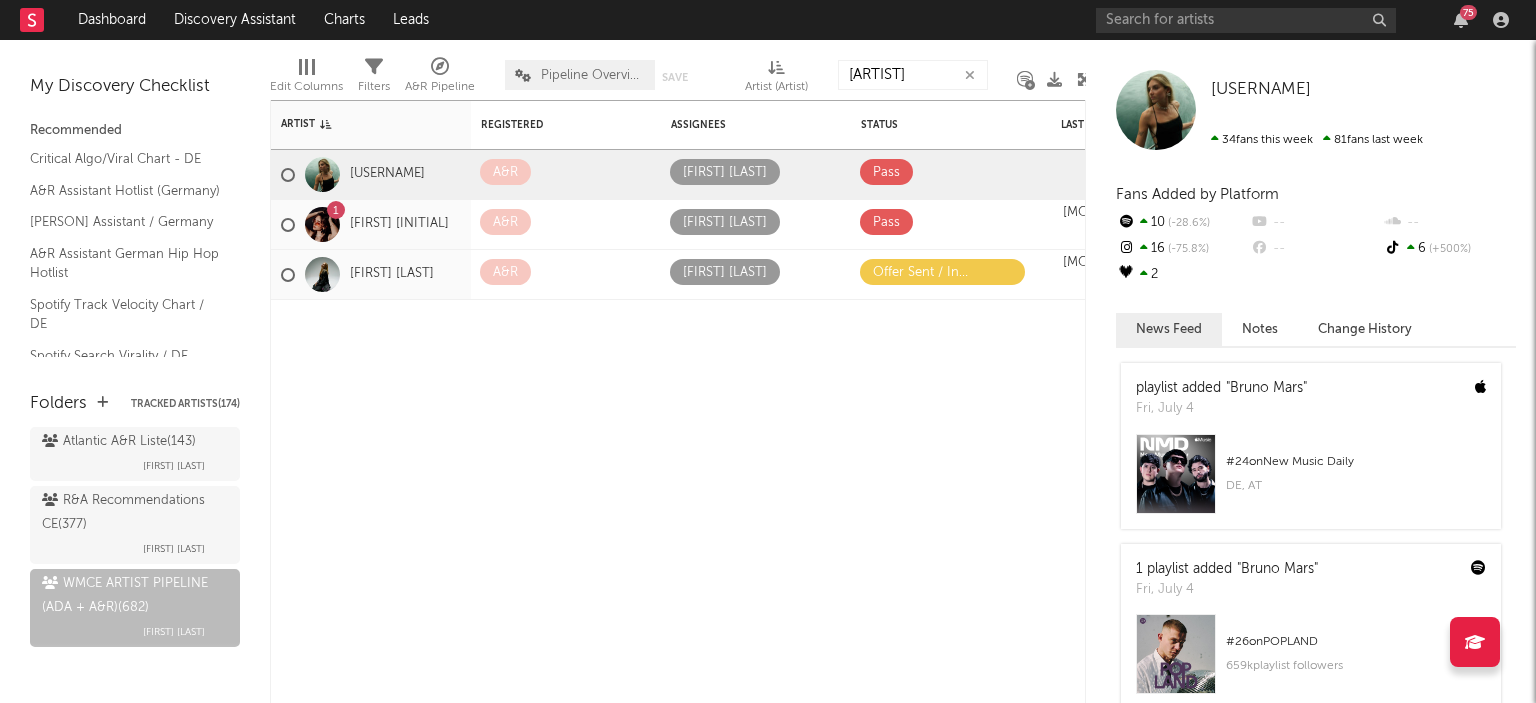 click at bounding box center [902, 172] 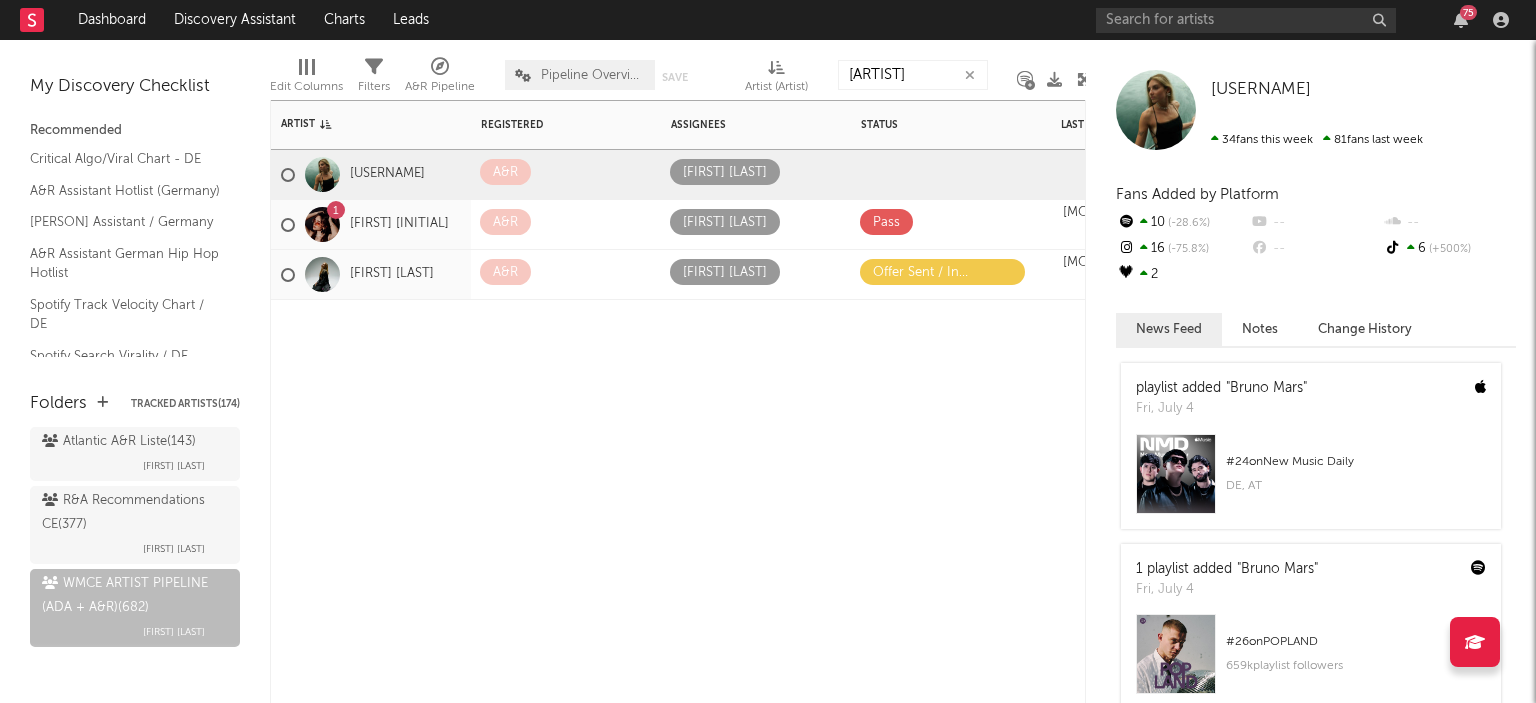 click at bounding box center [1017, 172] 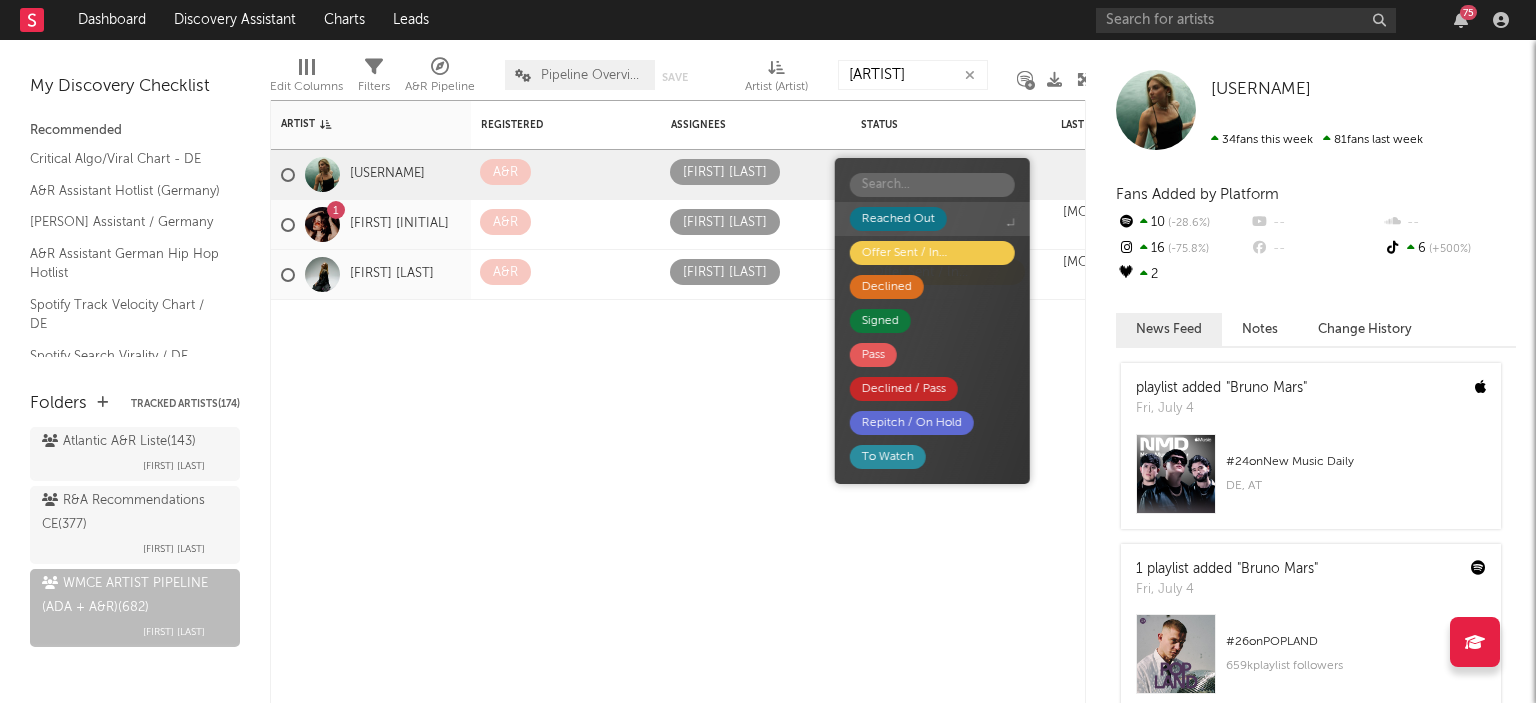 click on "Reached Out" at bounding box center [932, 219] 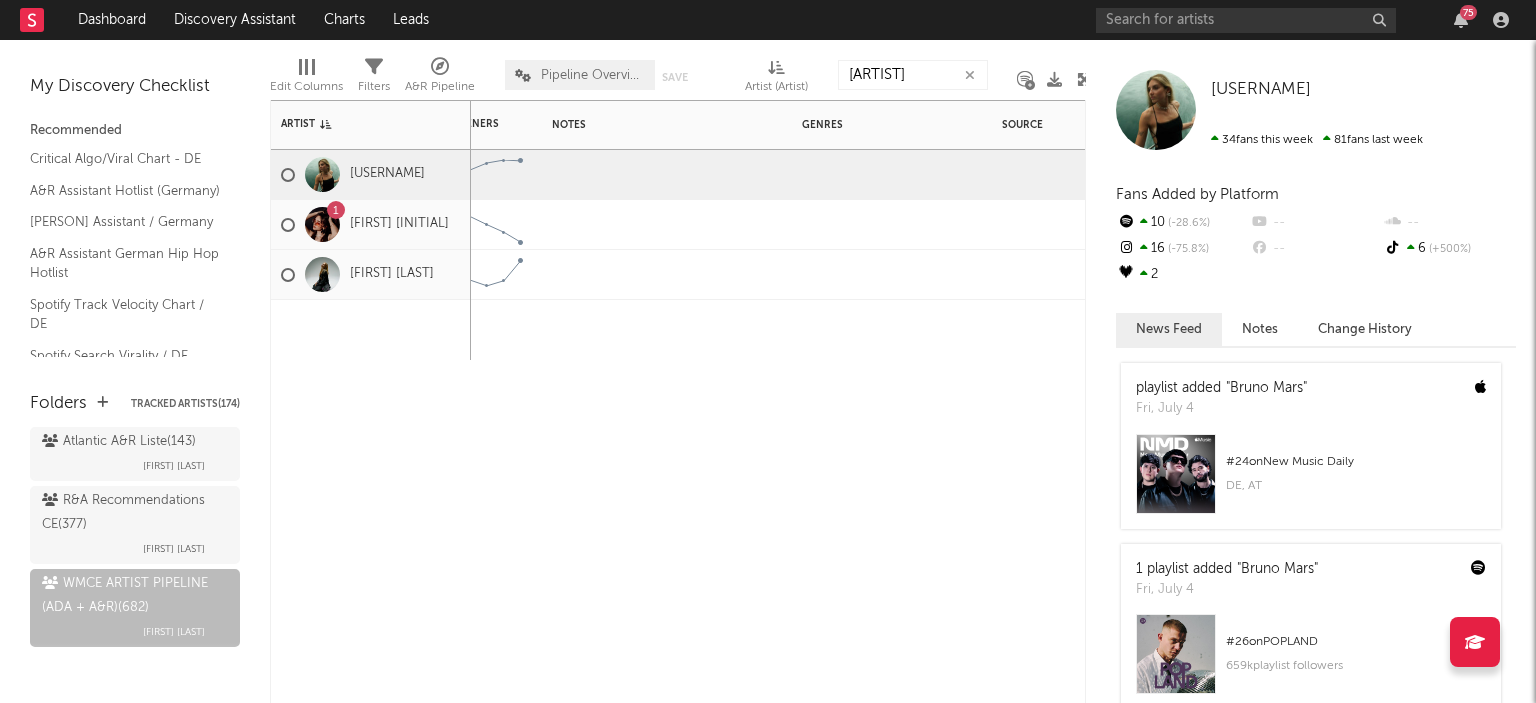 click at bounding box center (612, 158) 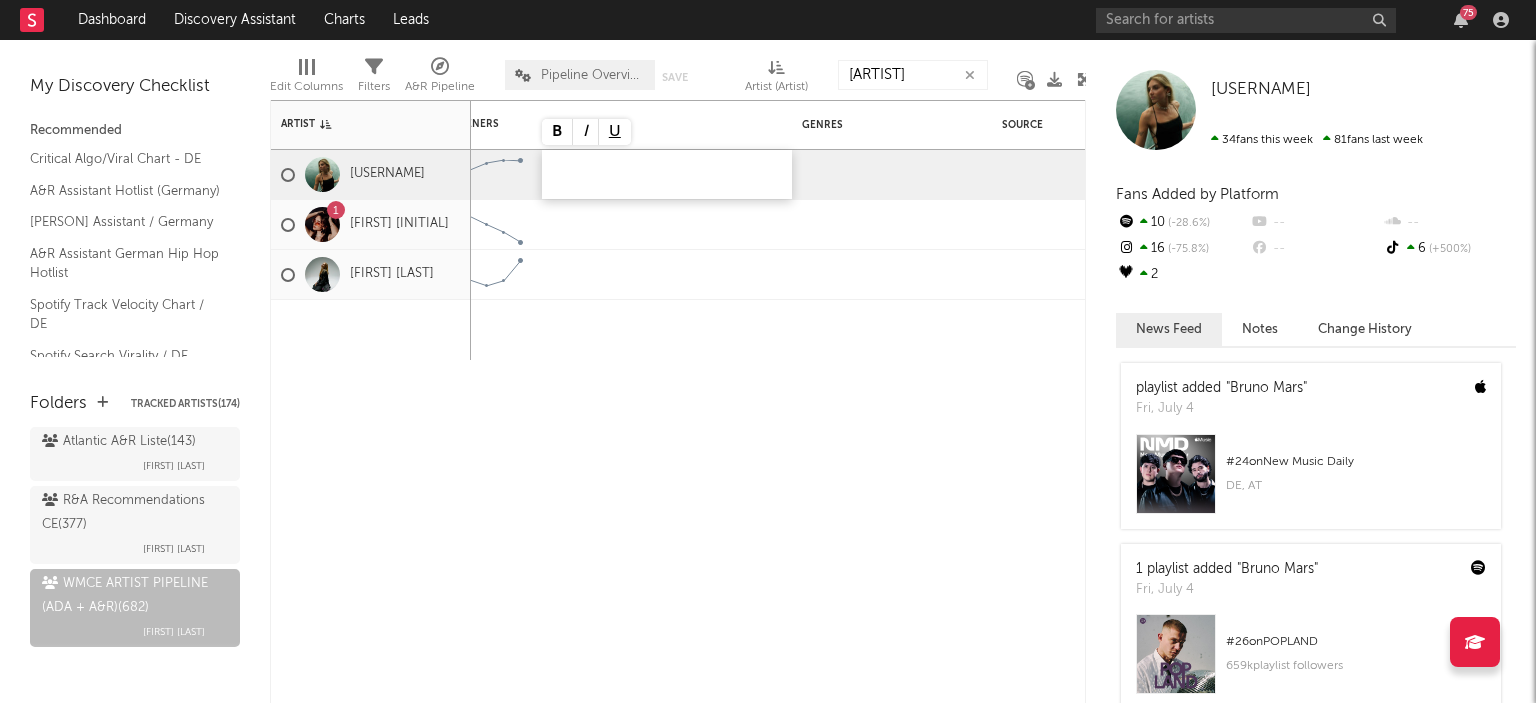 type 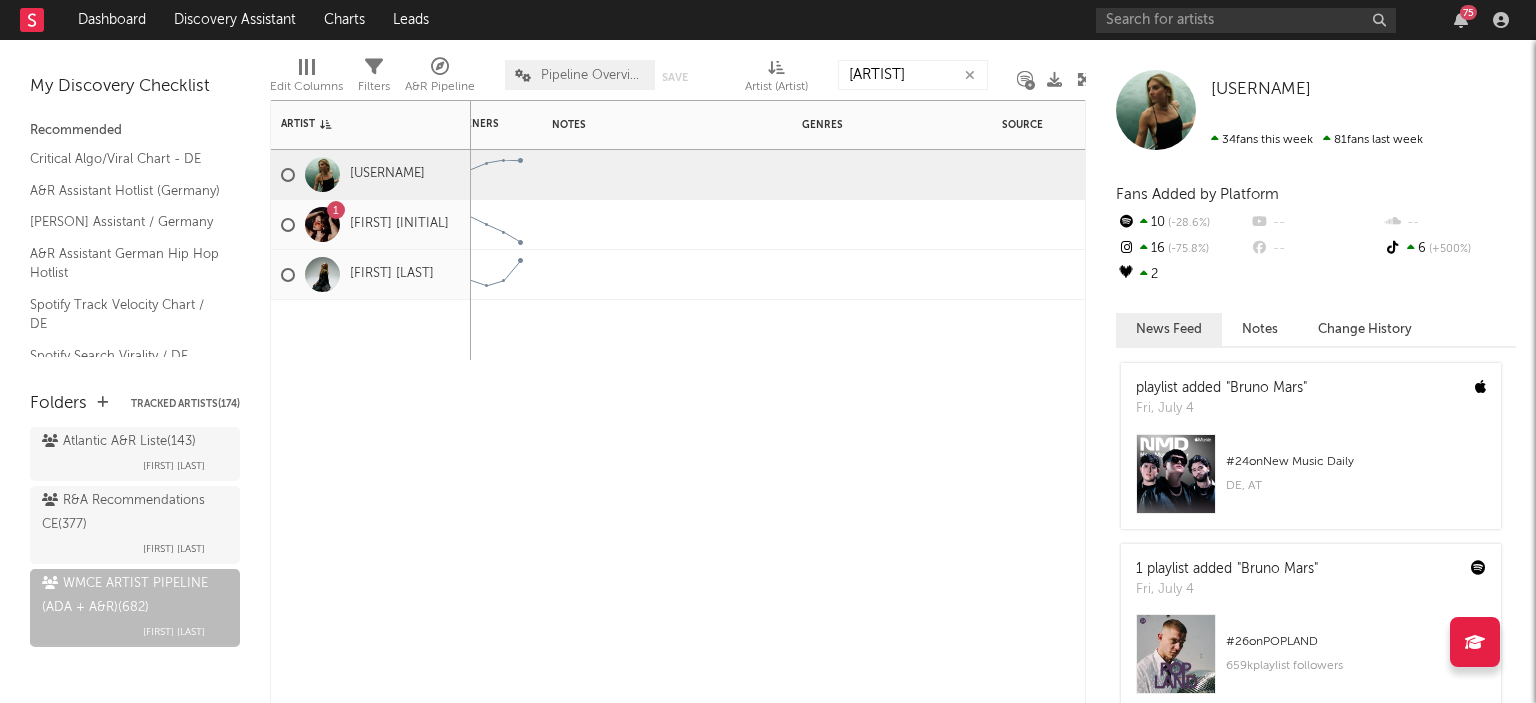 click at bounding box center (612, 158) 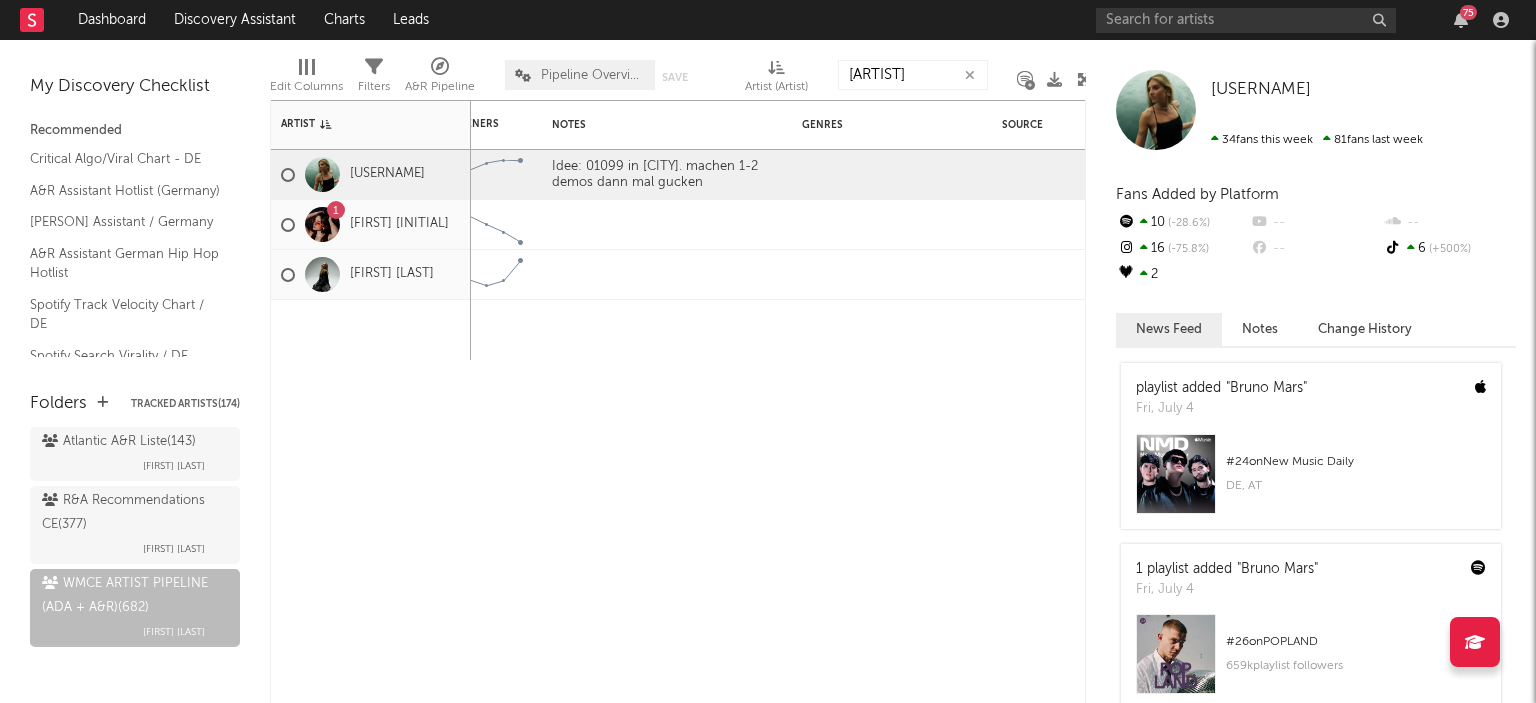 type 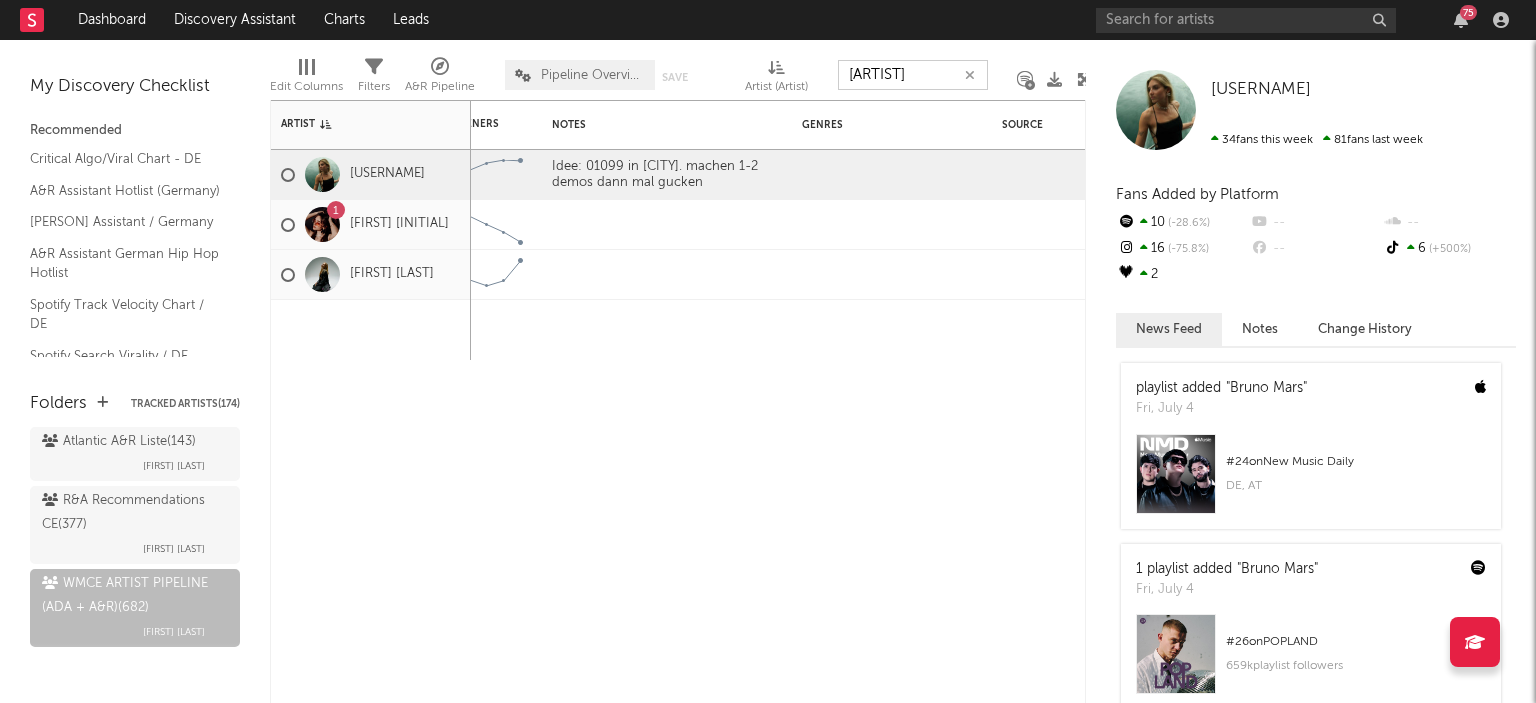click on "[ARTIST]" at bounding box center (913, 75) 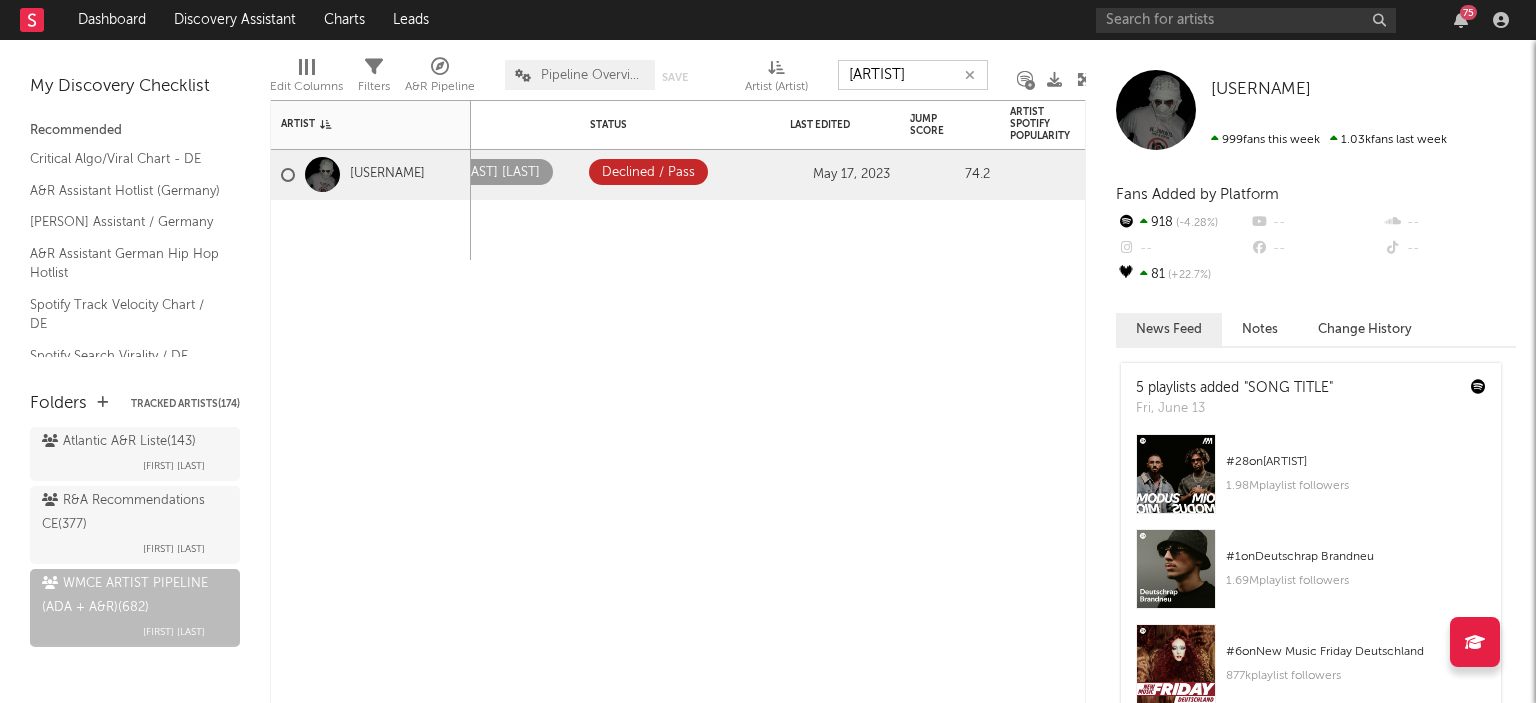 click at bounding box center [697, 172] 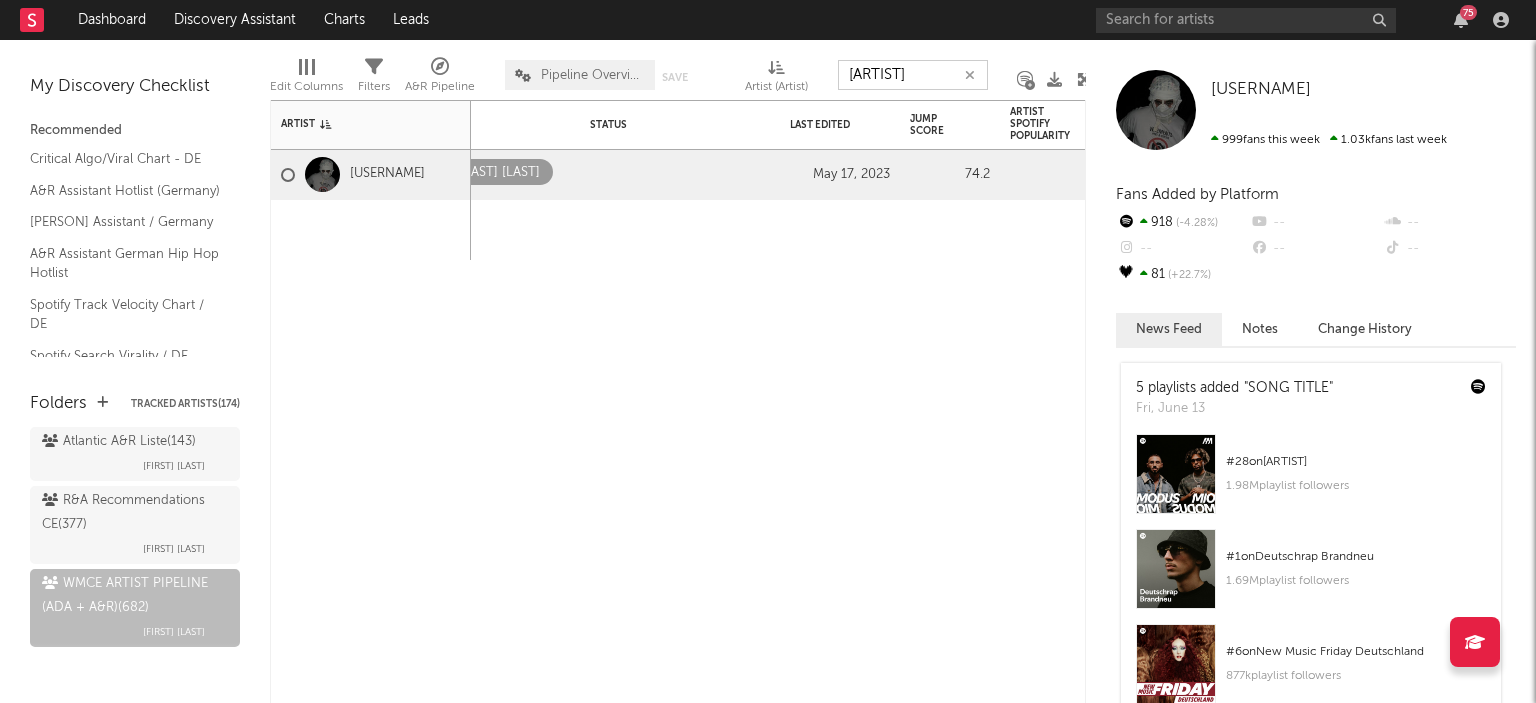 type on "[ARTIST]" 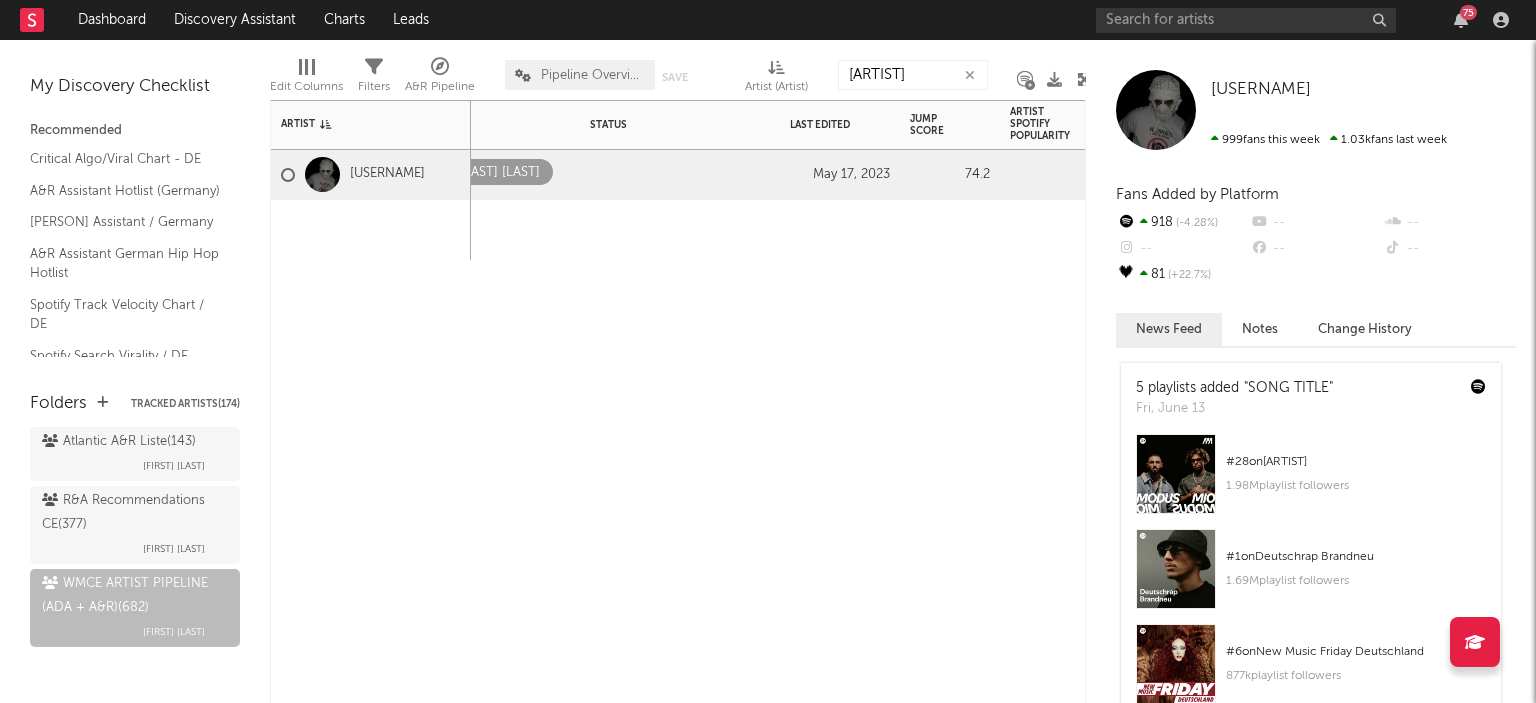 click at bounding box center [746, 172] 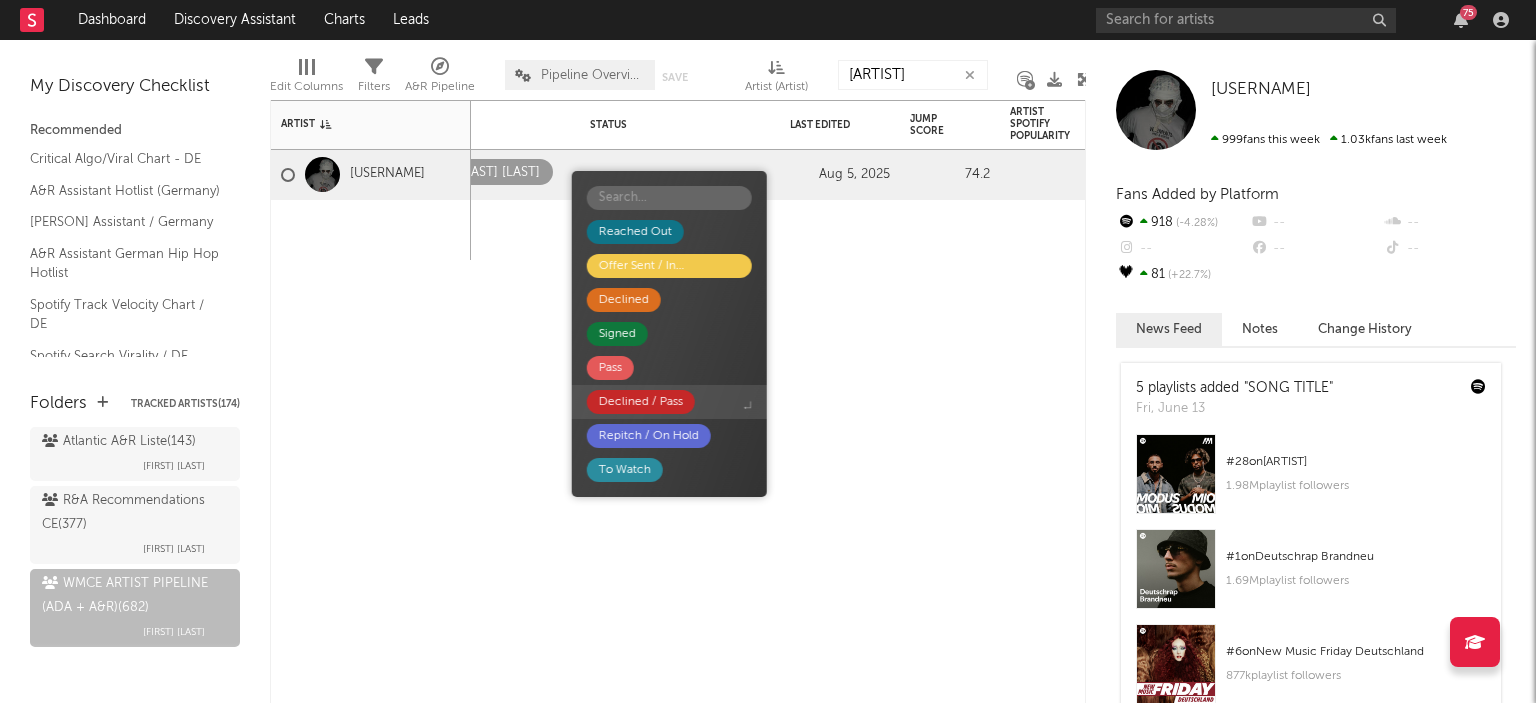 click on "Declined / Pass" at bounding box center [669, 402] 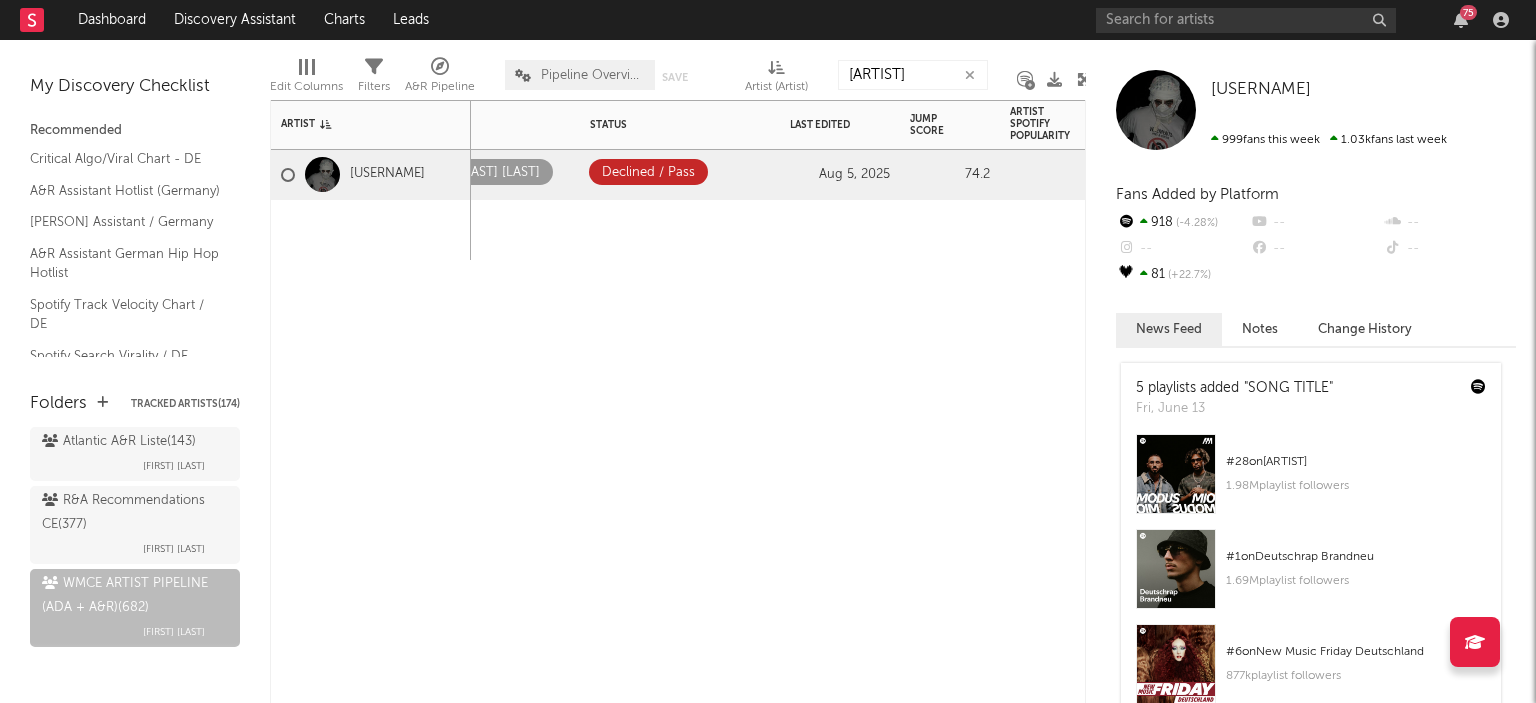 click at bounding box center [746, 172] 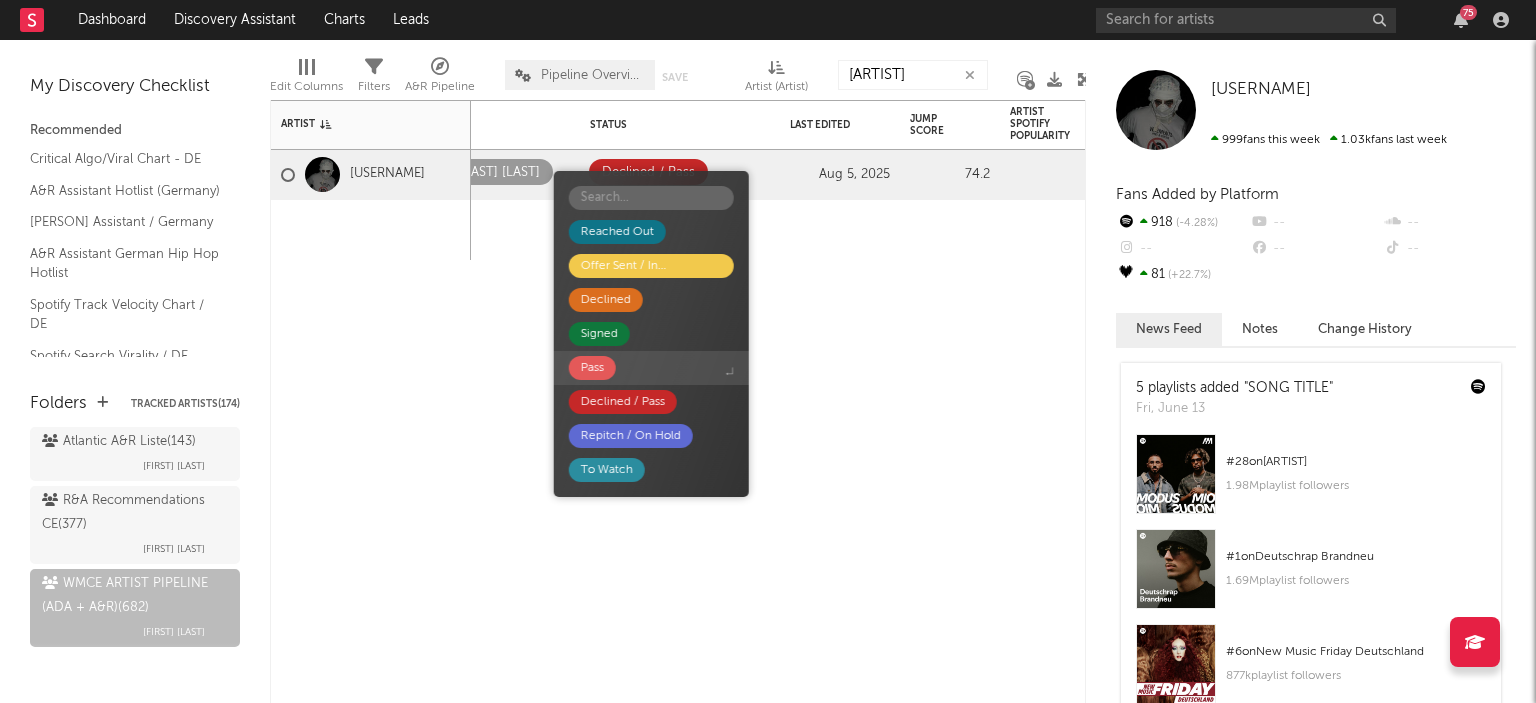 click on "Pass" at bounding box center (651, 368) 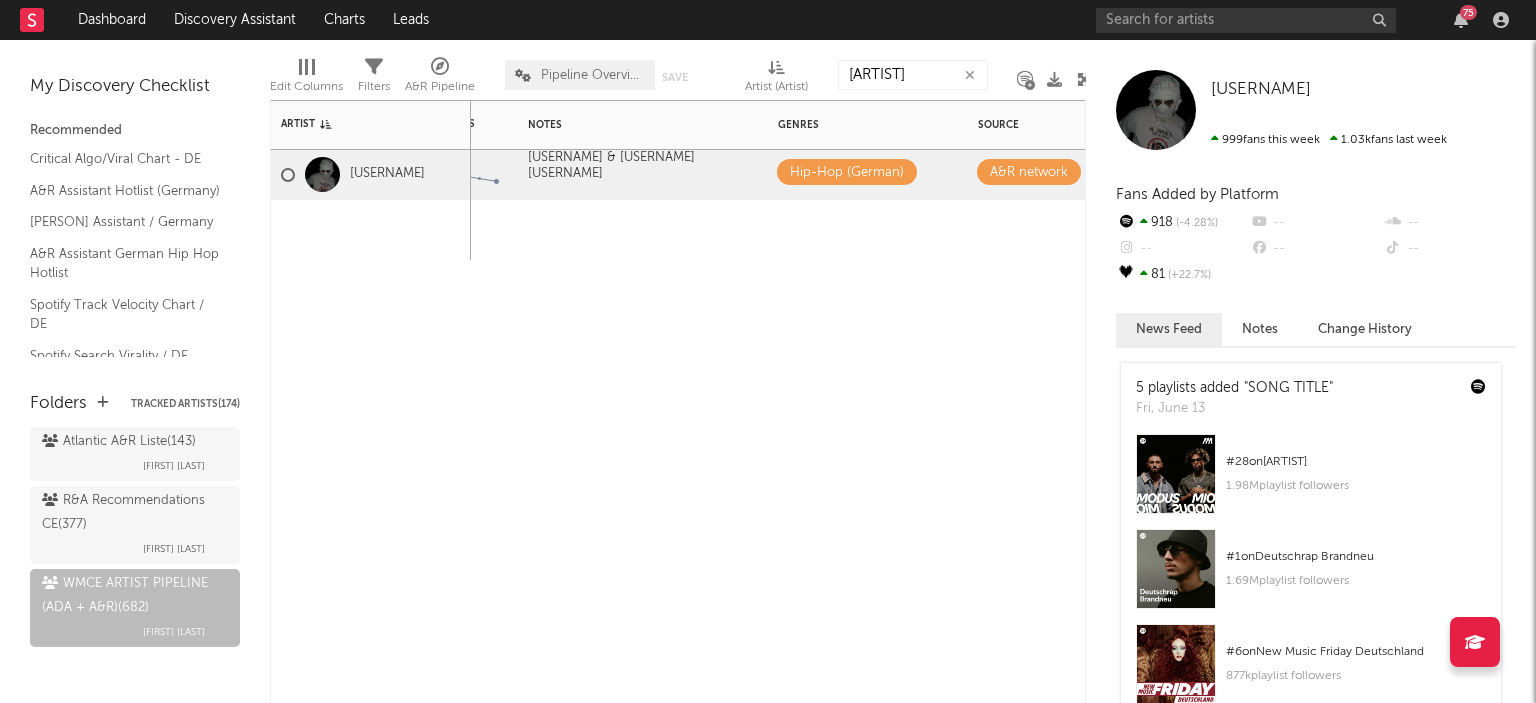 click on "[USERNAME] & [USERNAME] [USERNAME]" at bounding box center (643, 173) 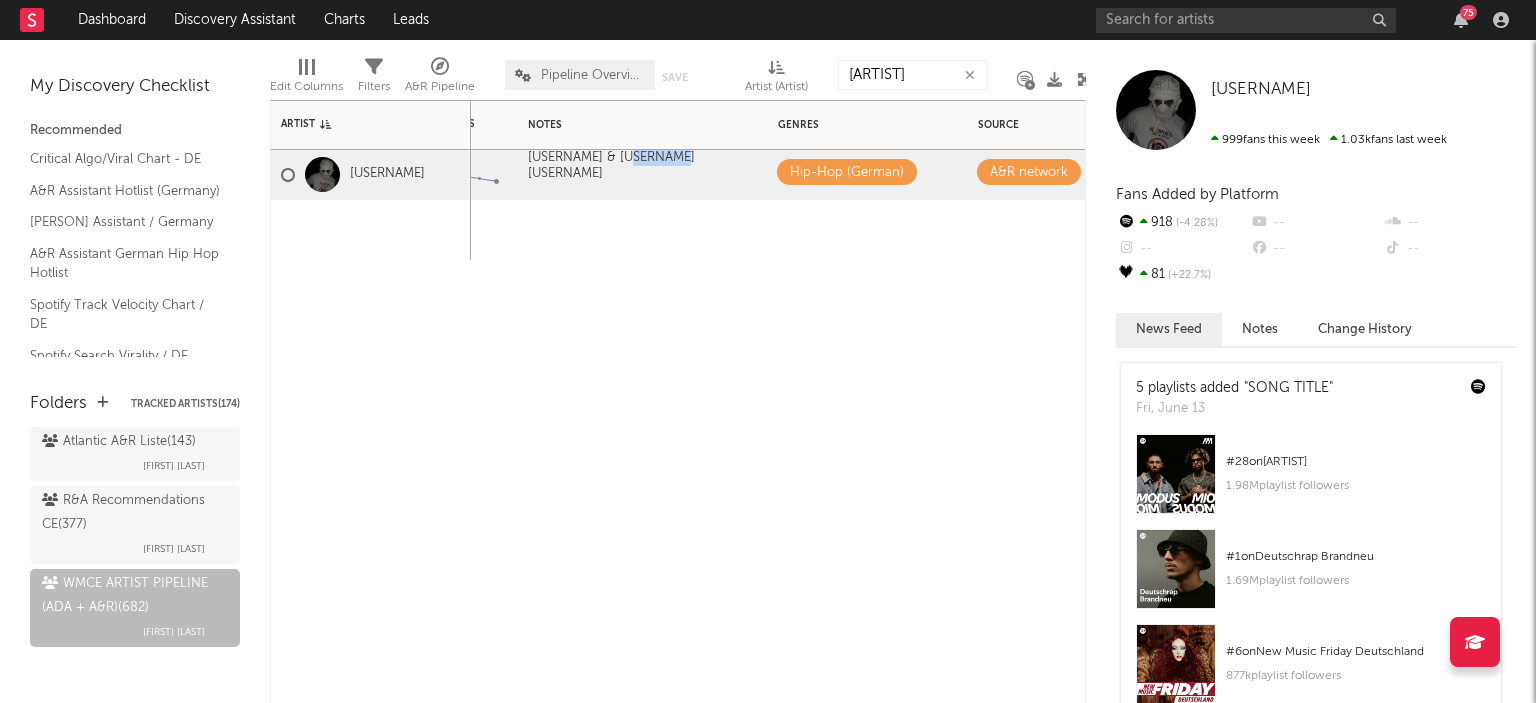 click on "[USERNAME] & [USERNAME] [USERNAME]" at bounding box center (643, 173) 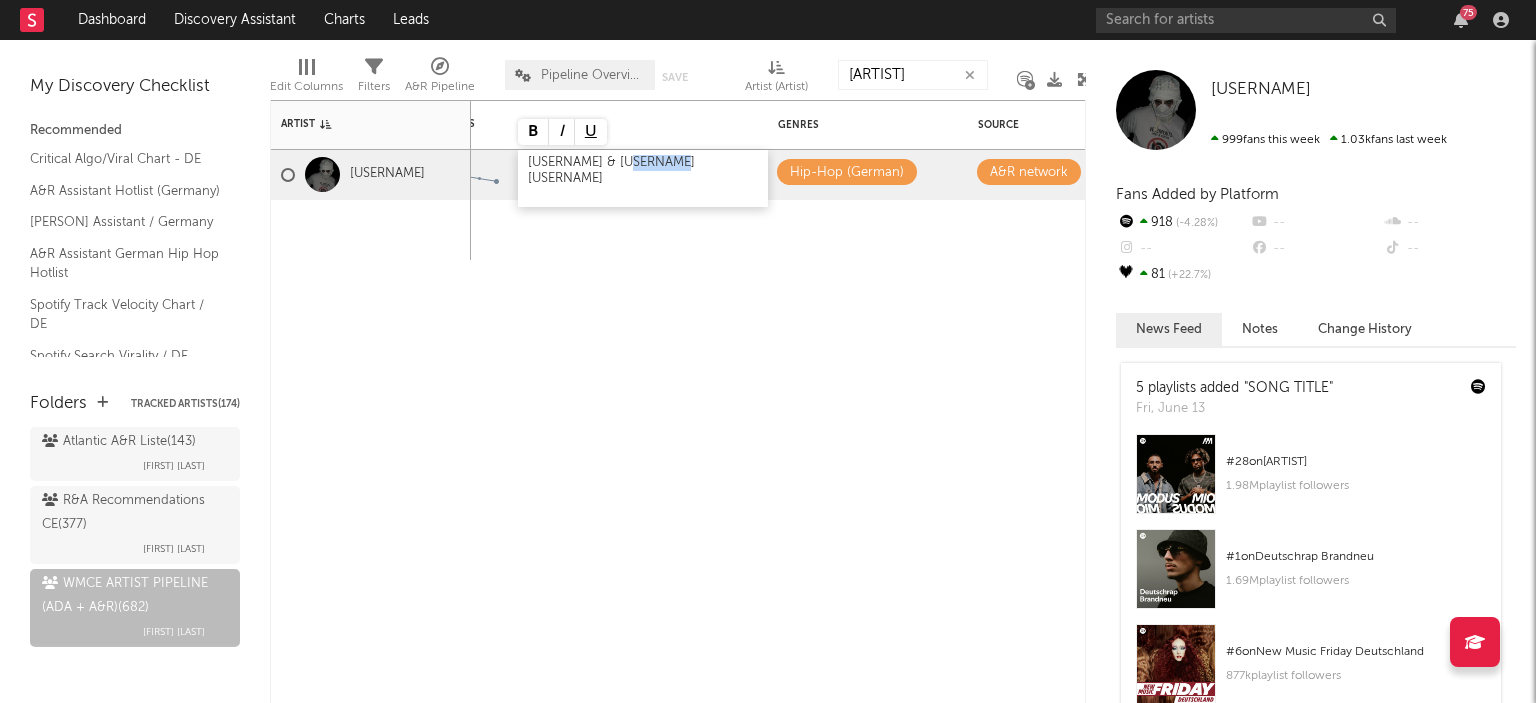 type 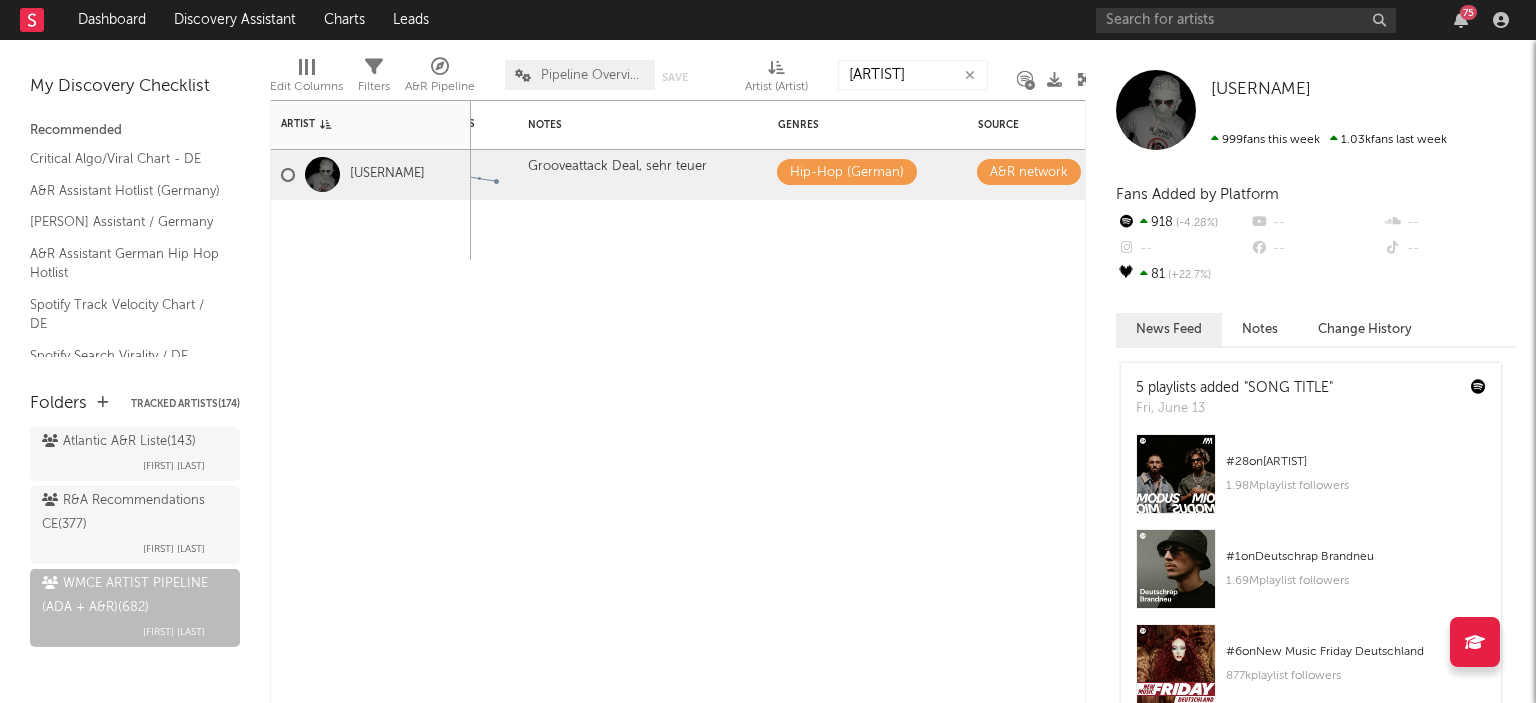 type 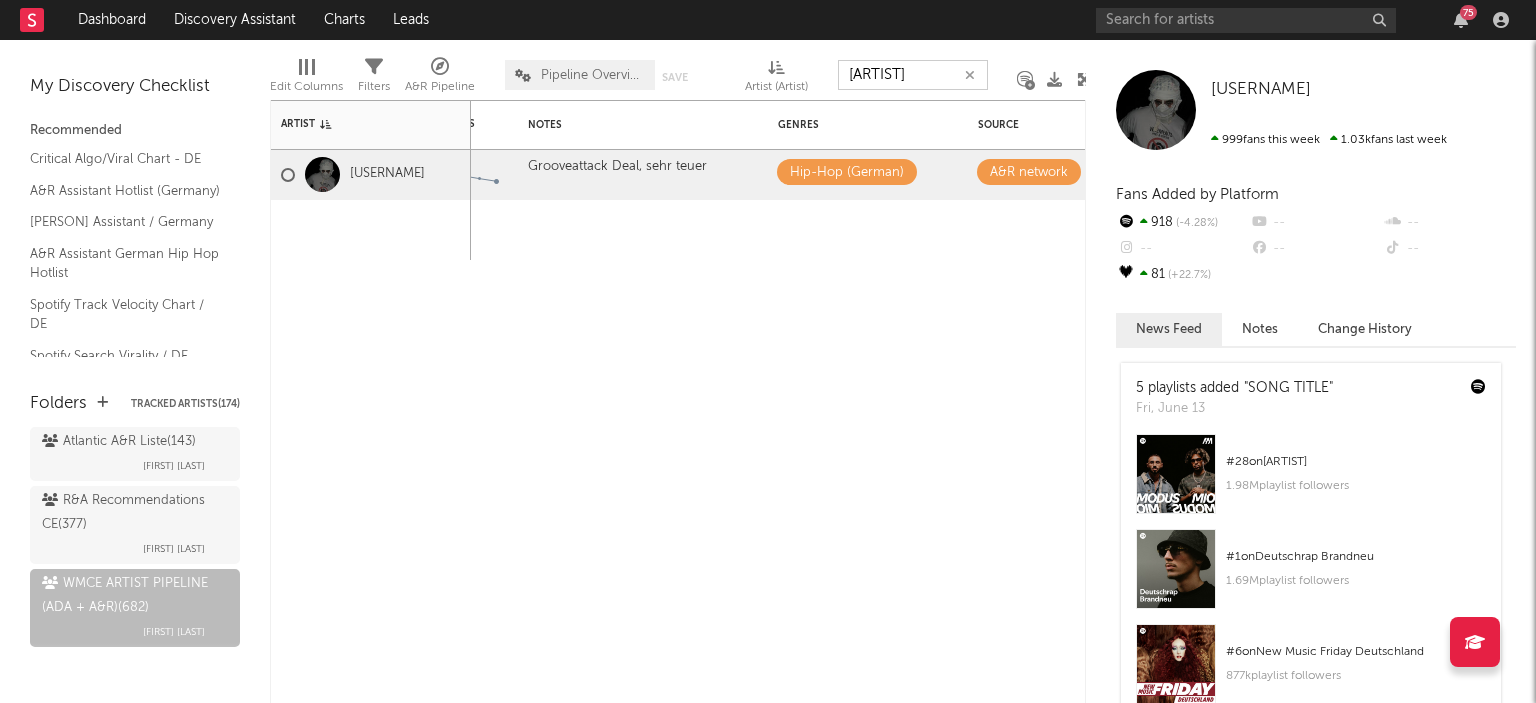 click on "[ARTIST]" at bounding box center [913, 75] 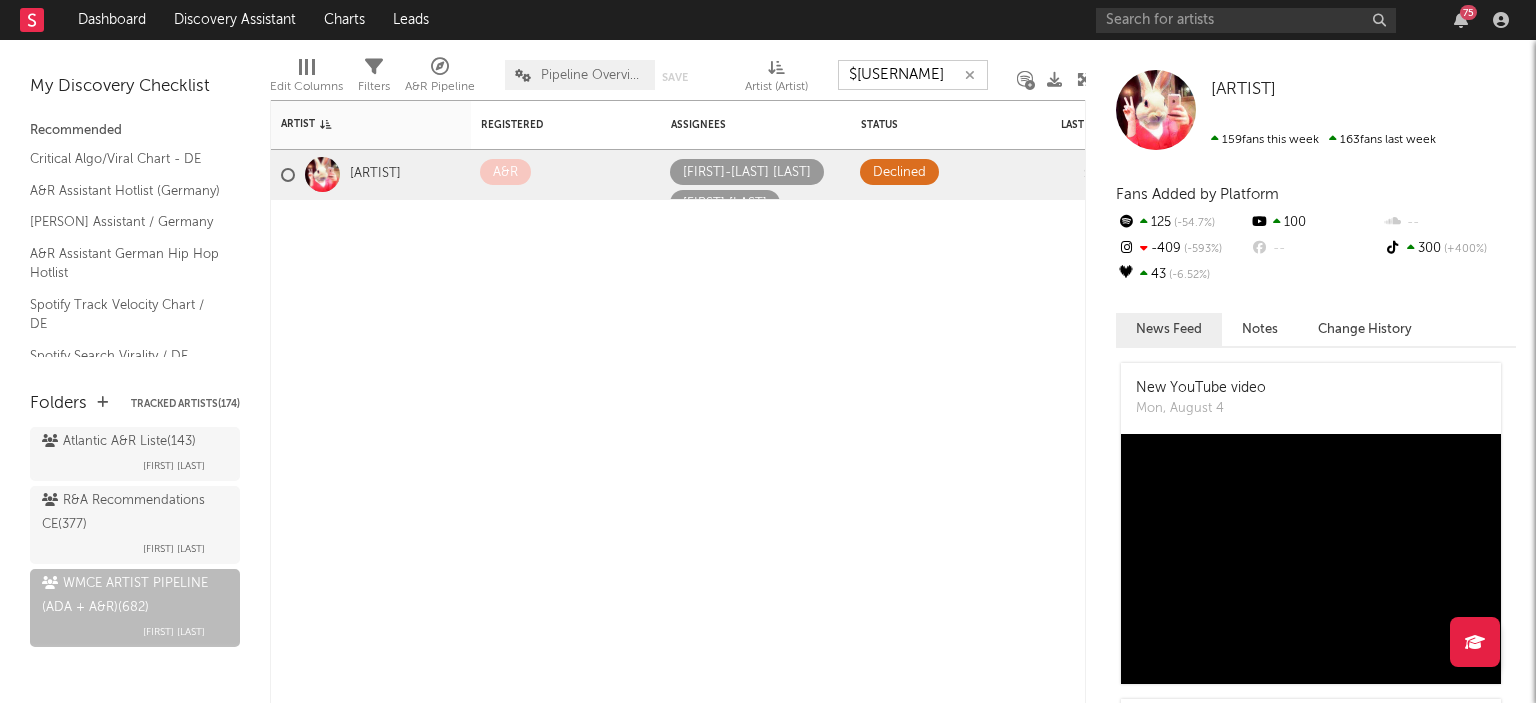 click on "$[USERNAME]" at bounding box center [913, 75] 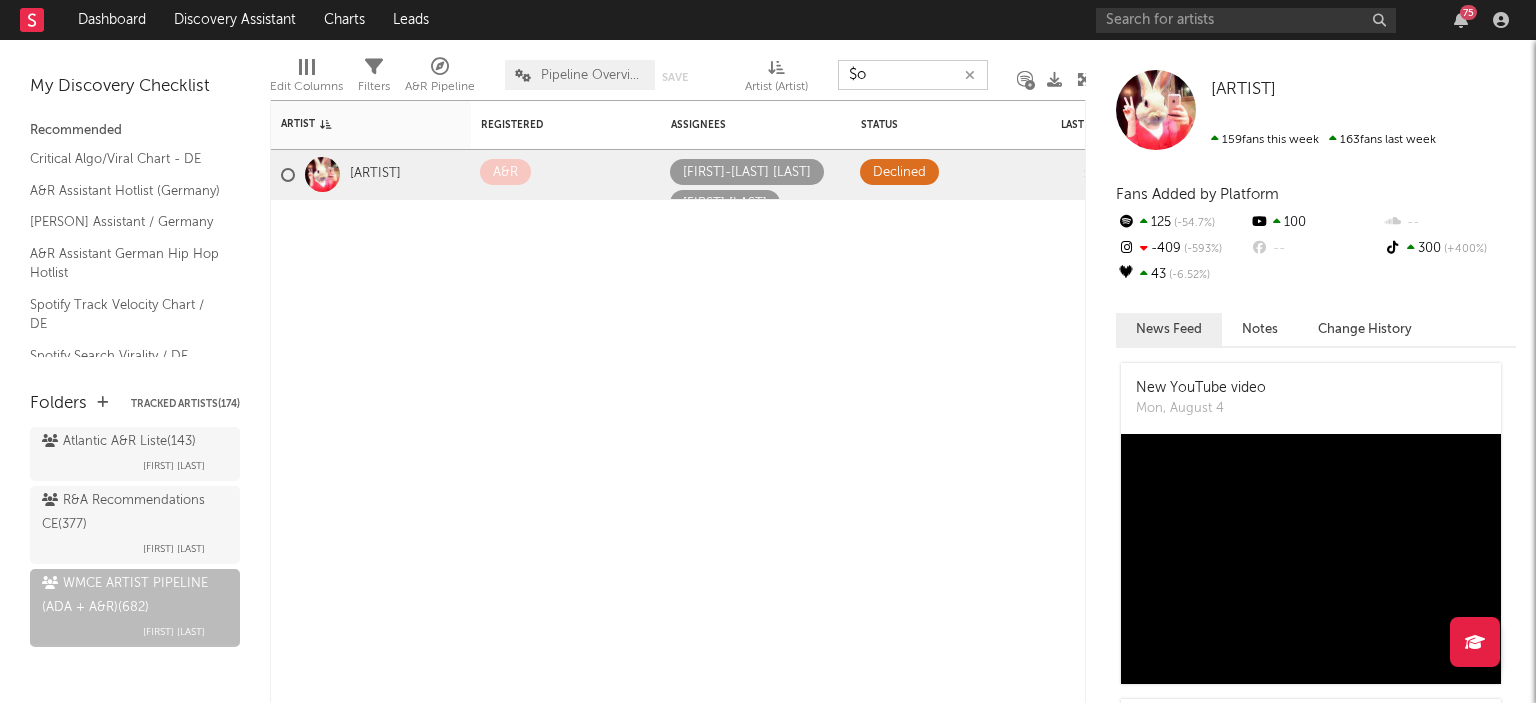 type on "$" 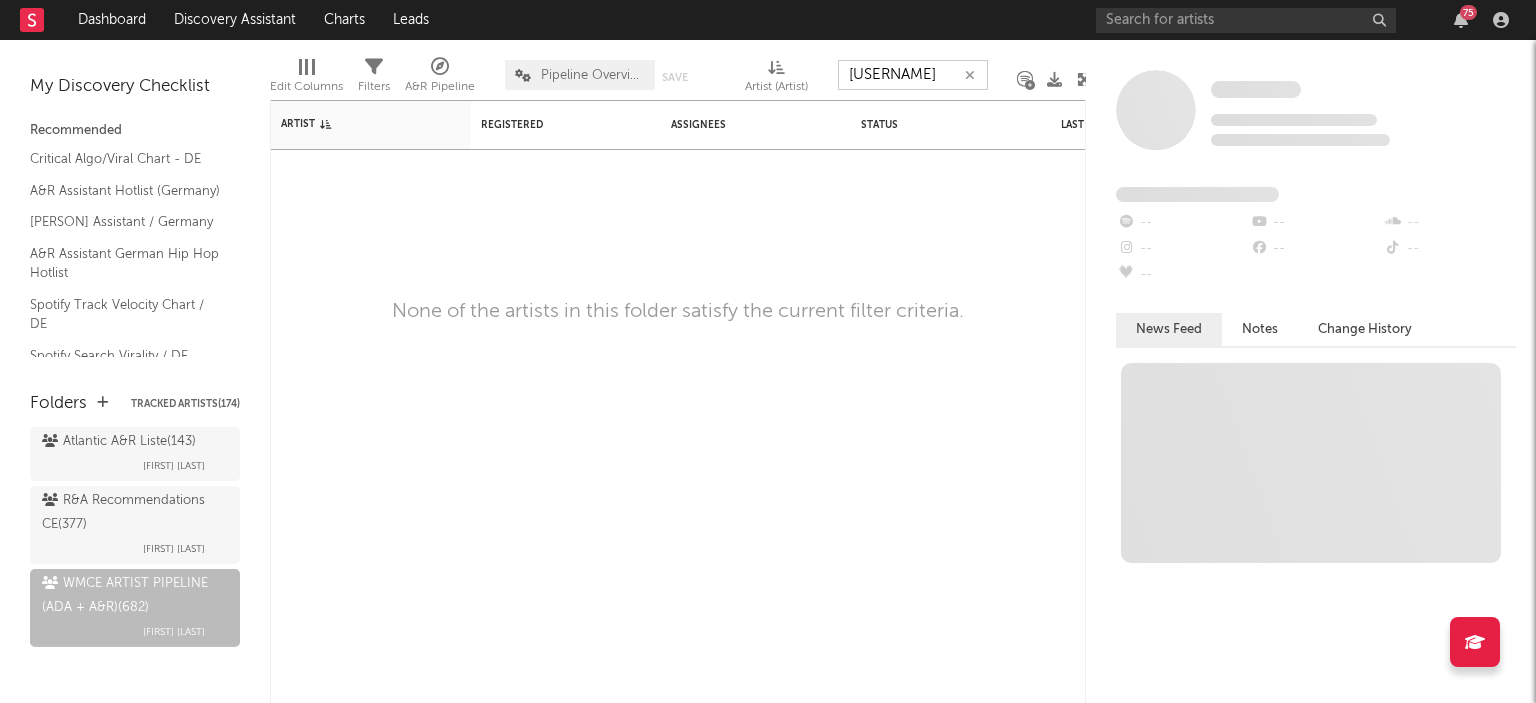 type on "[USERNAME]" 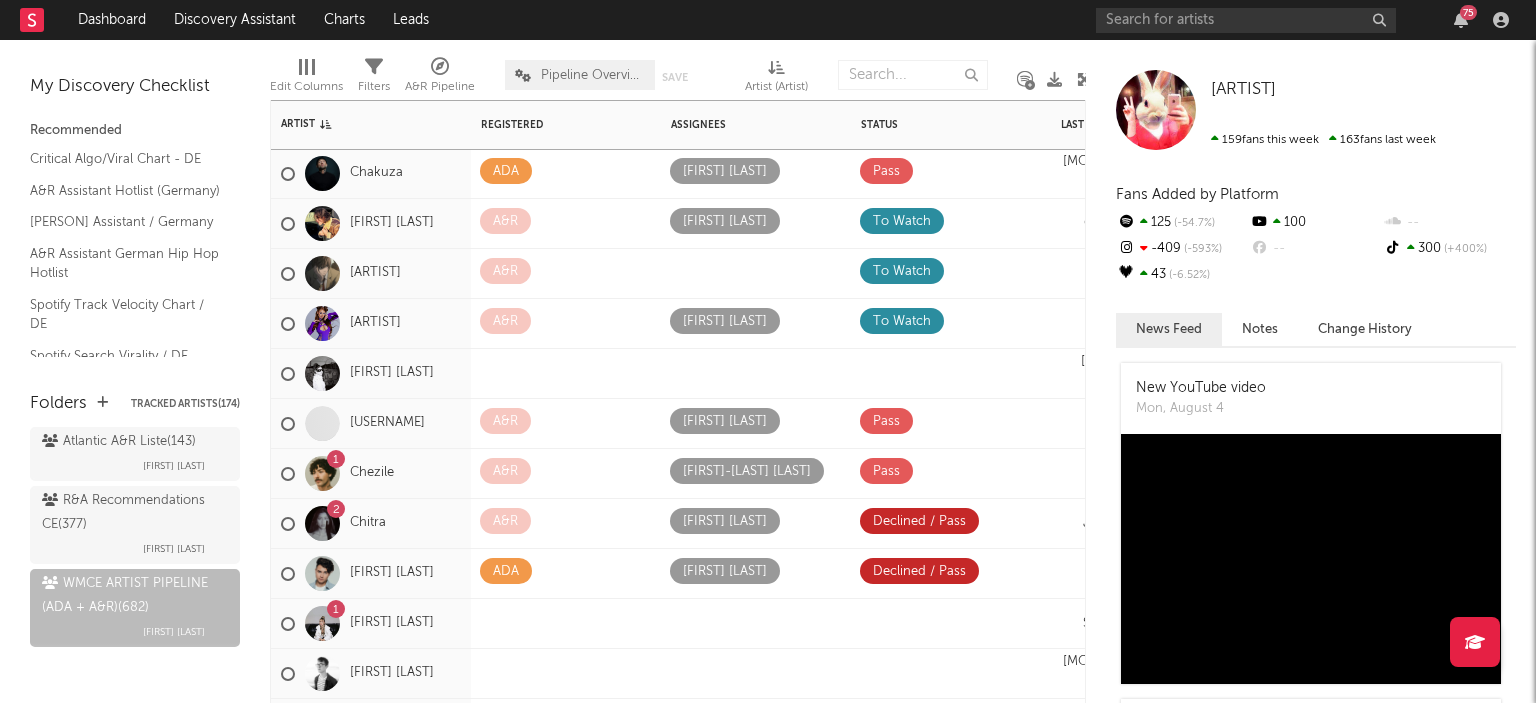 click at bounding box center [627, 371] 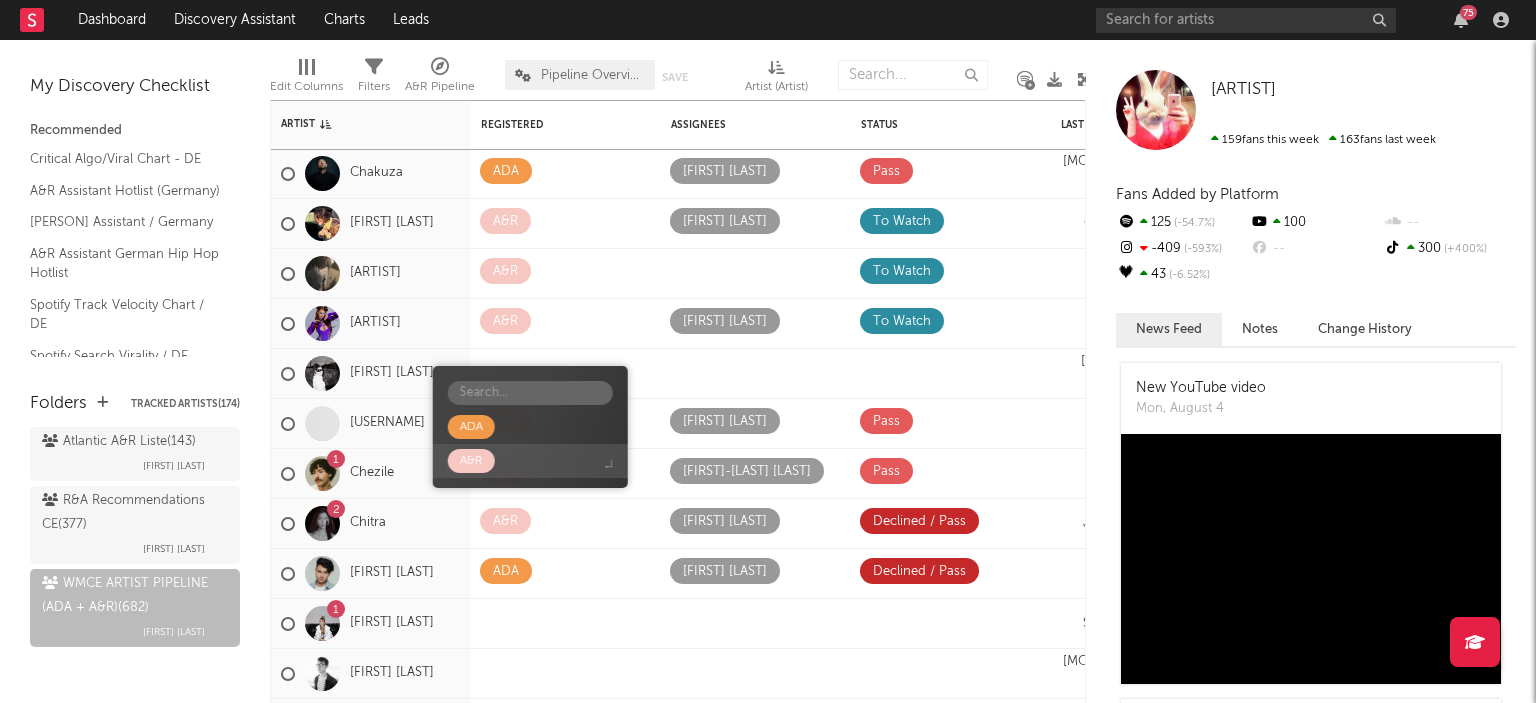 click on "A&R" at bounding box center (530, 461) 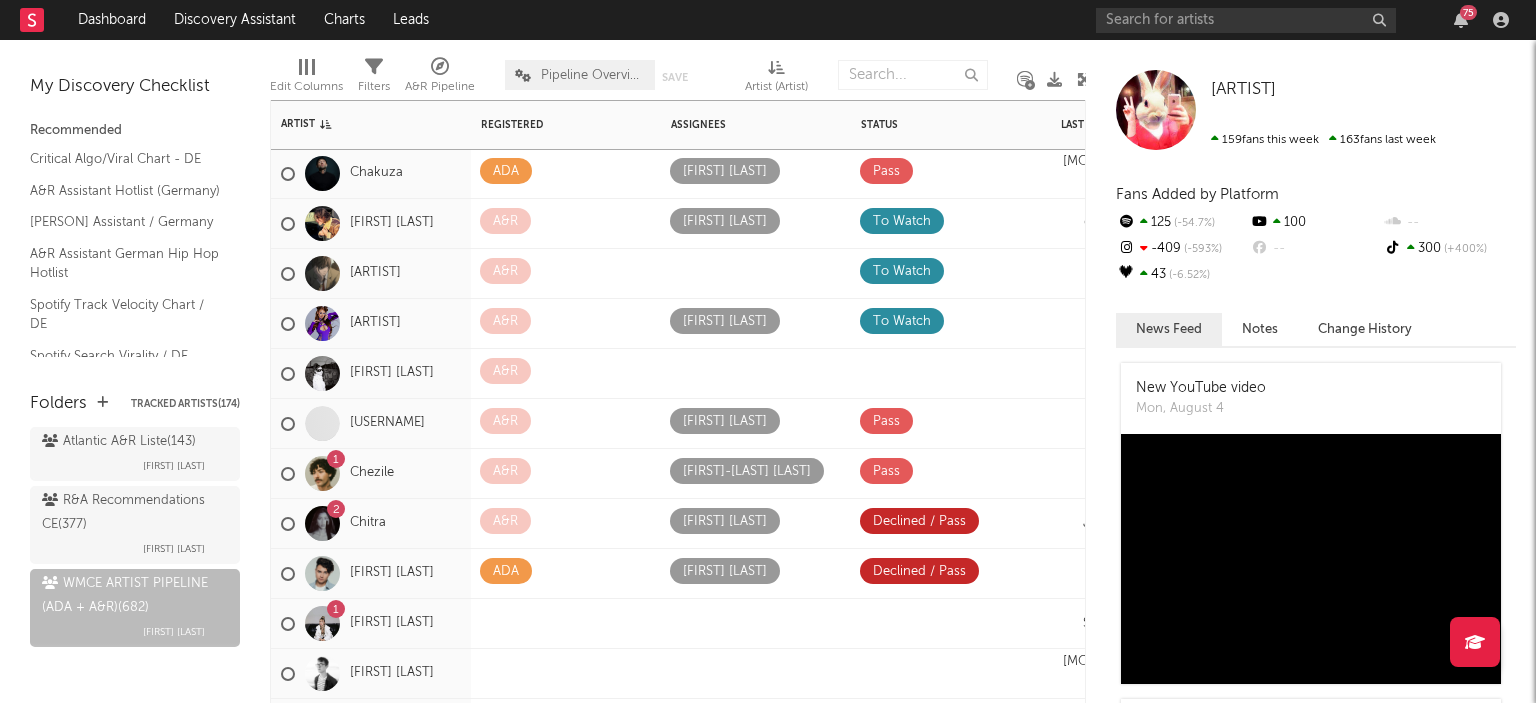click at bounding box center [1017, 371] 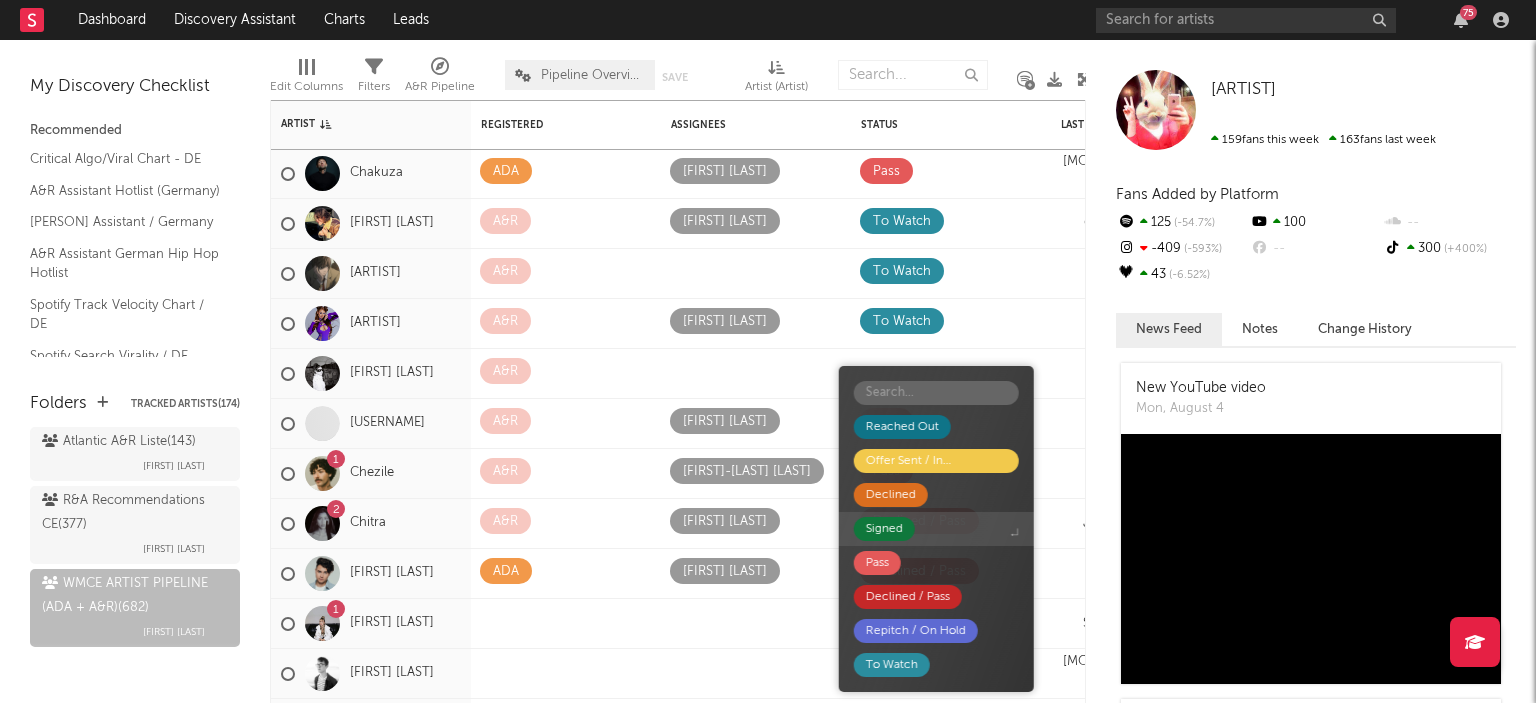 click on "Signed" at bounding box center [936, 529] 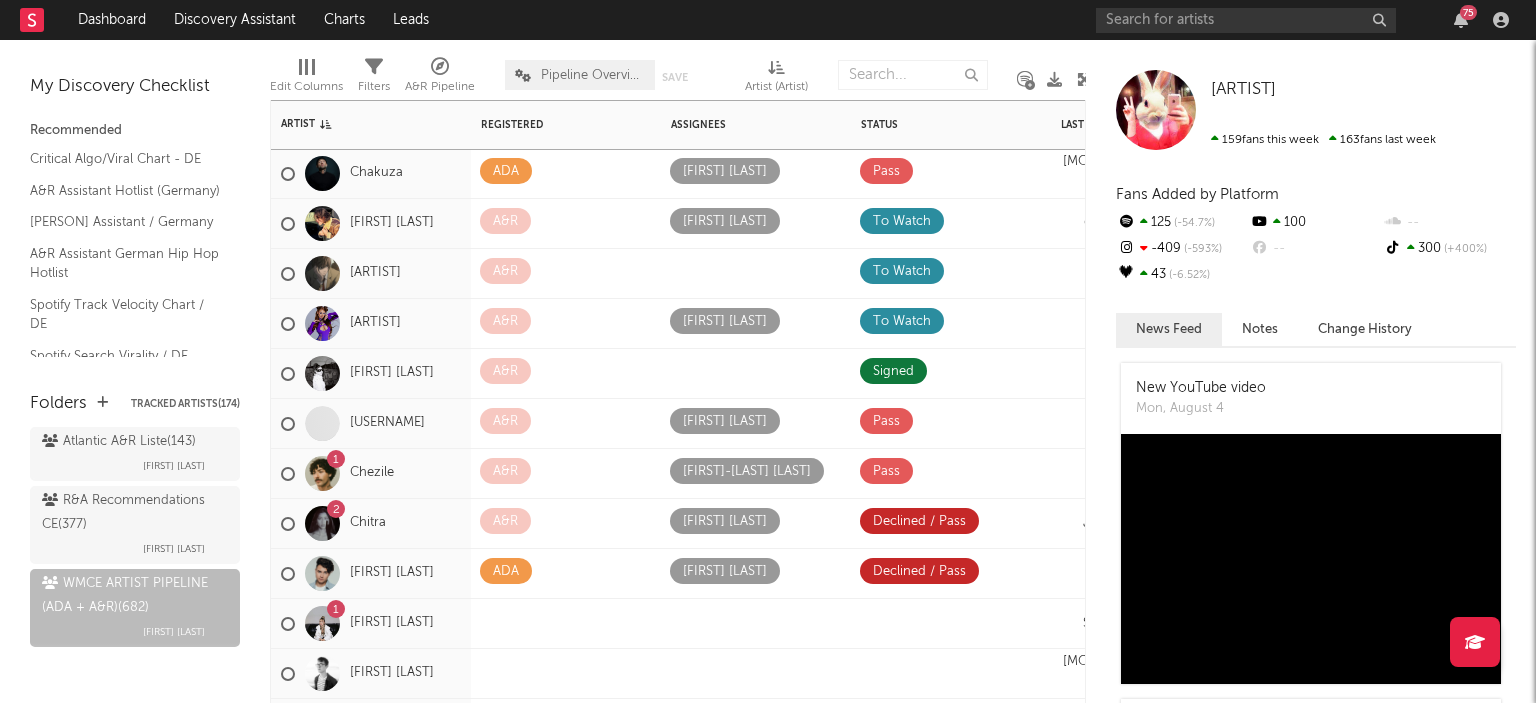 click at bounding box center [688, 371] 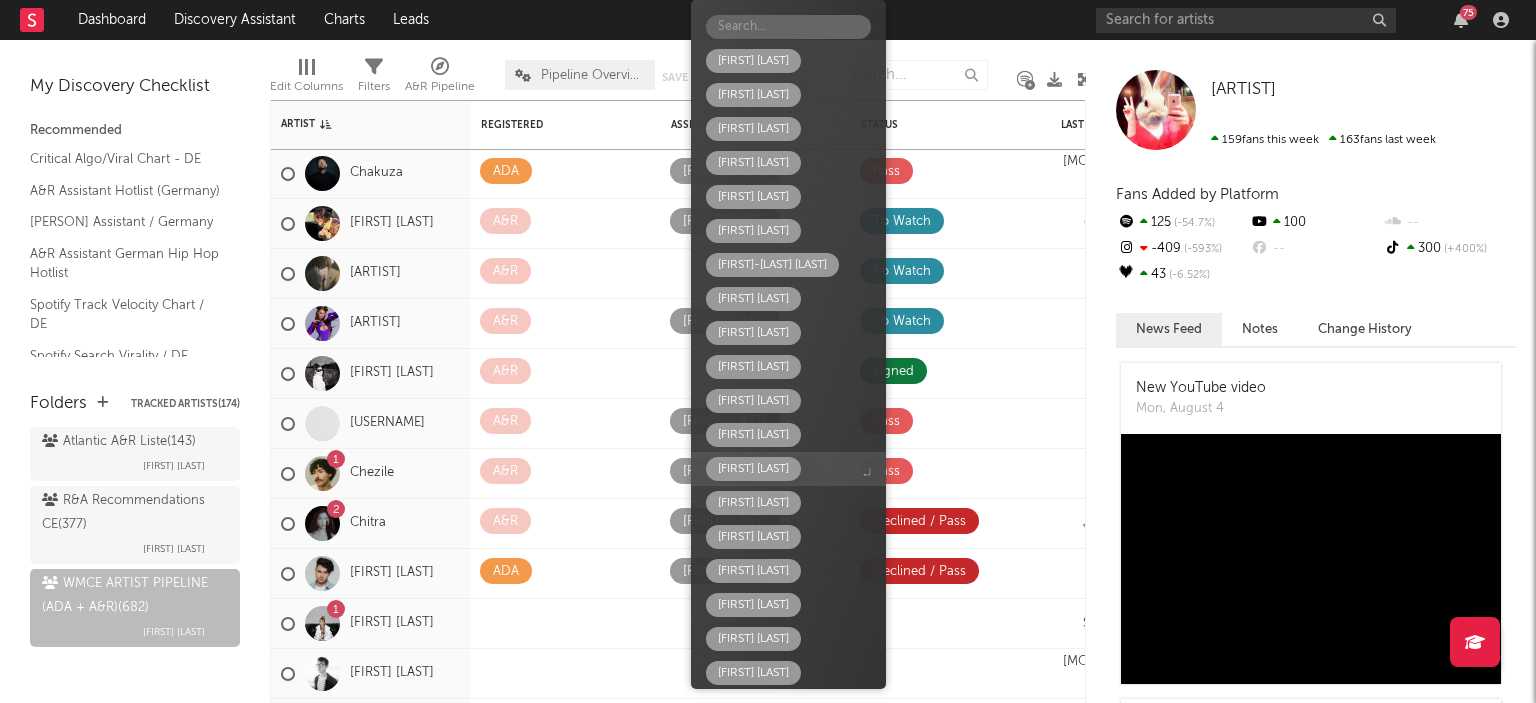scroll, scrollTop: 472, scrollLeft: 0, axis: vertical 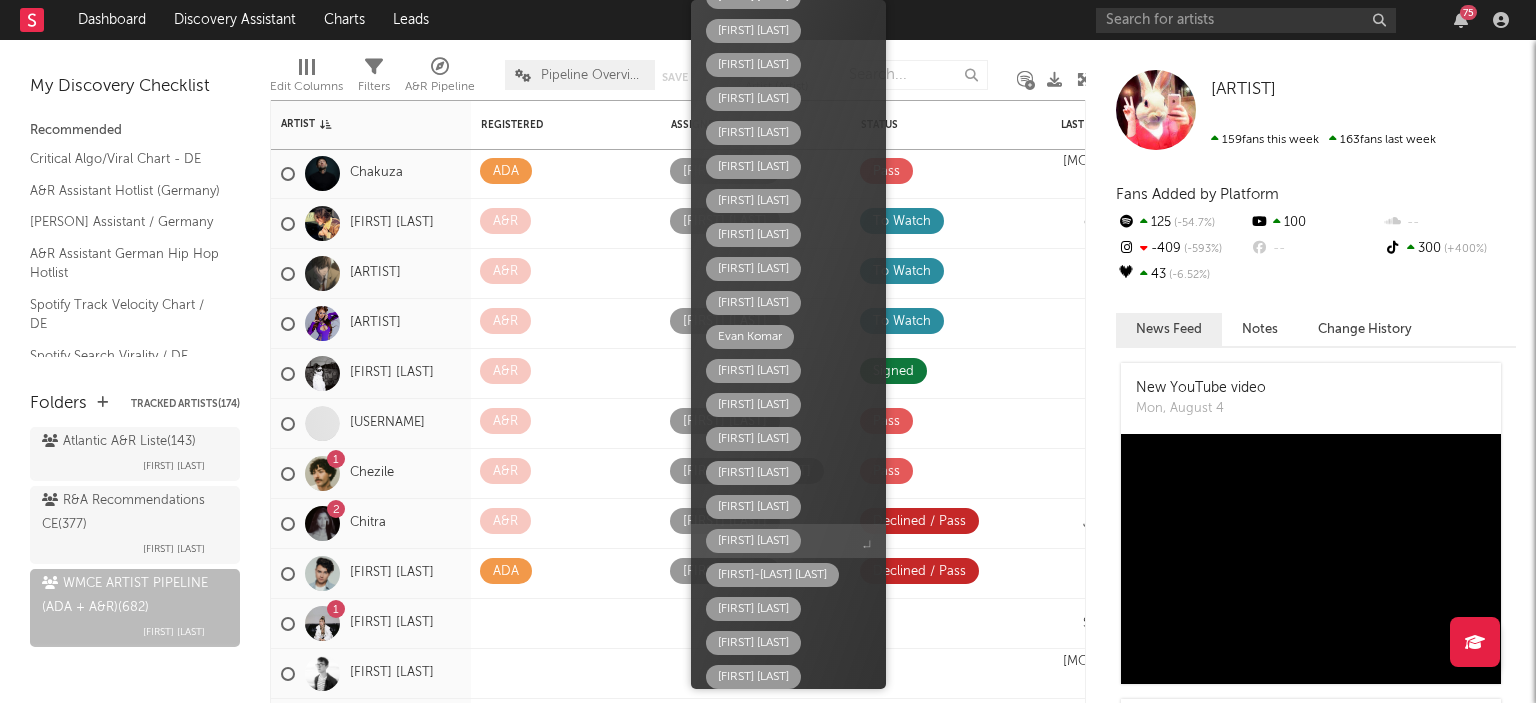 click on "[FIRST] [LAST]" at bounding box center (753, 541) 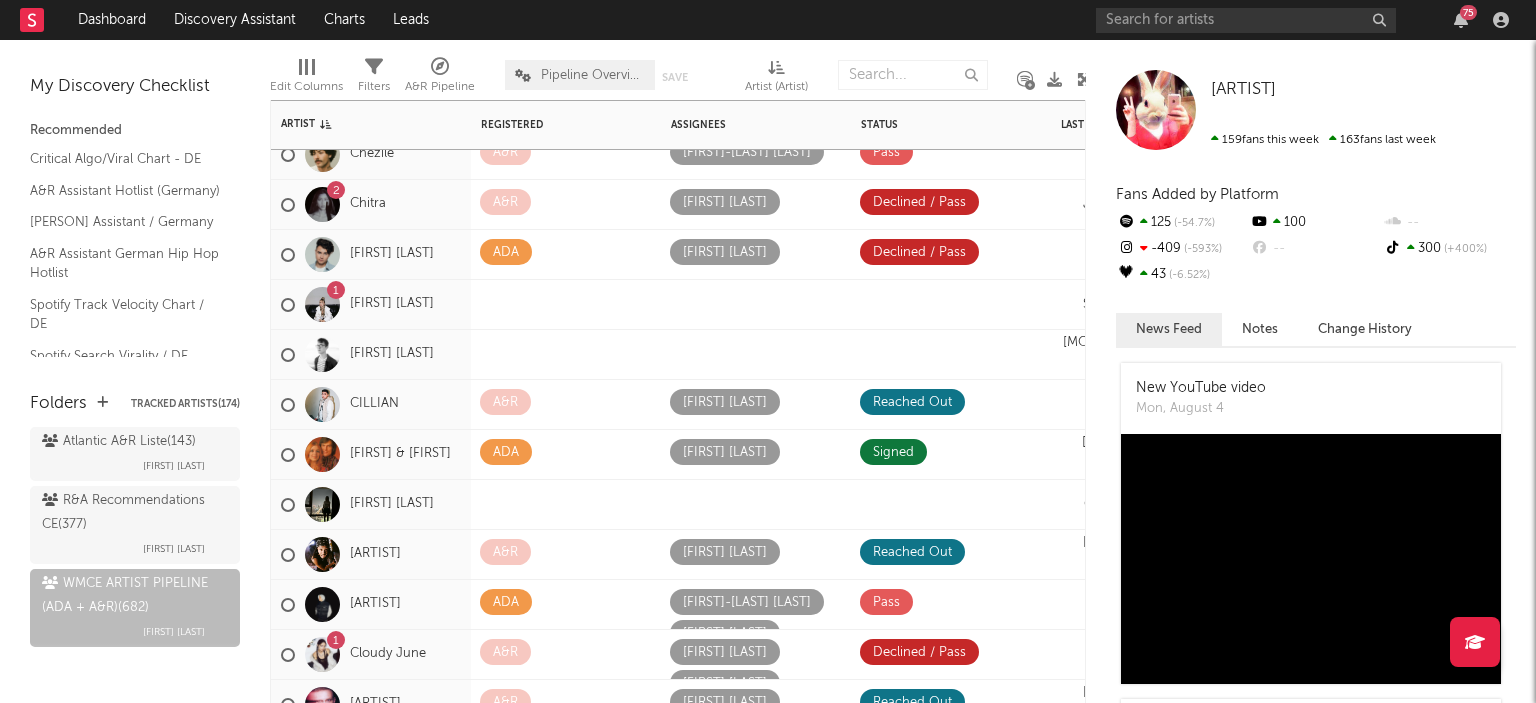 click at bounding box center [627, 502] 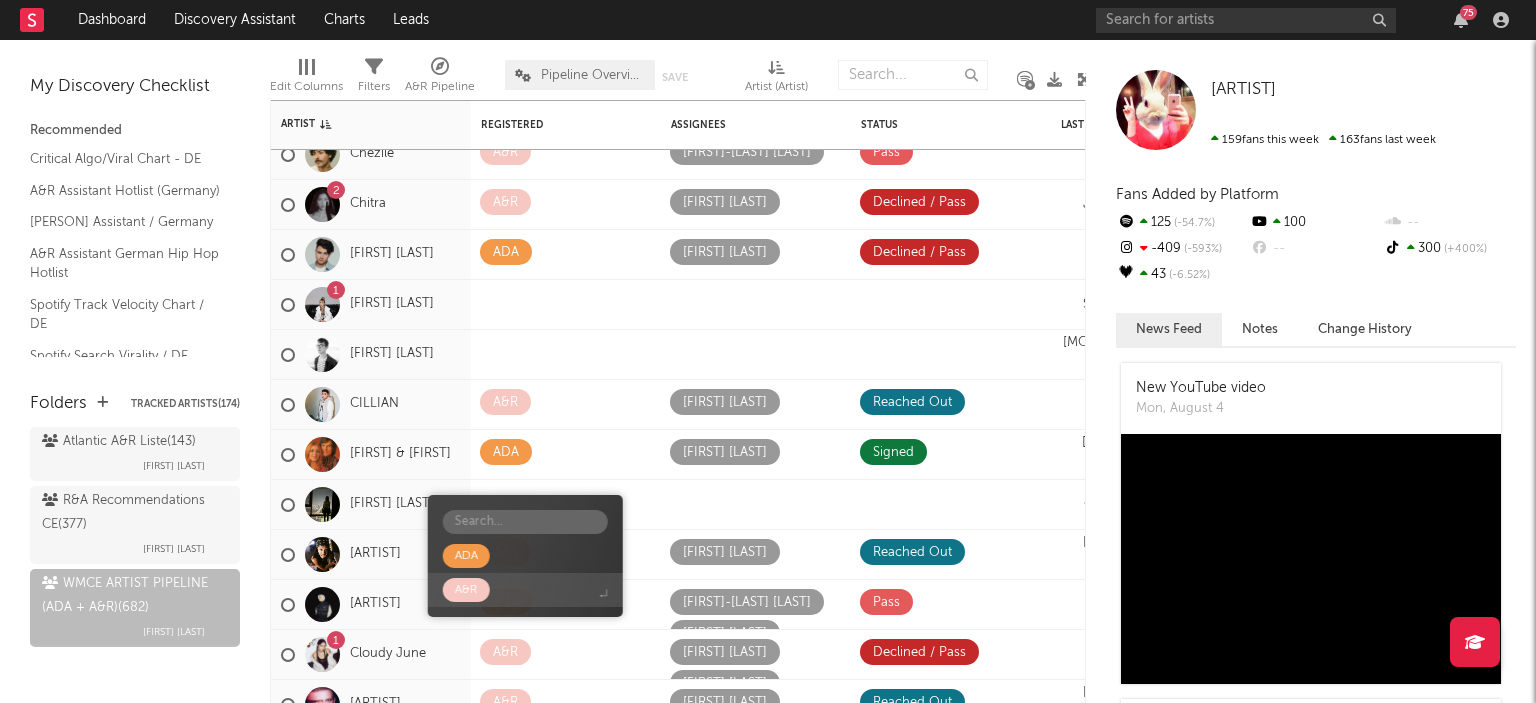 click on "[COMPANY] A&R" at bounding box center [525, 556] 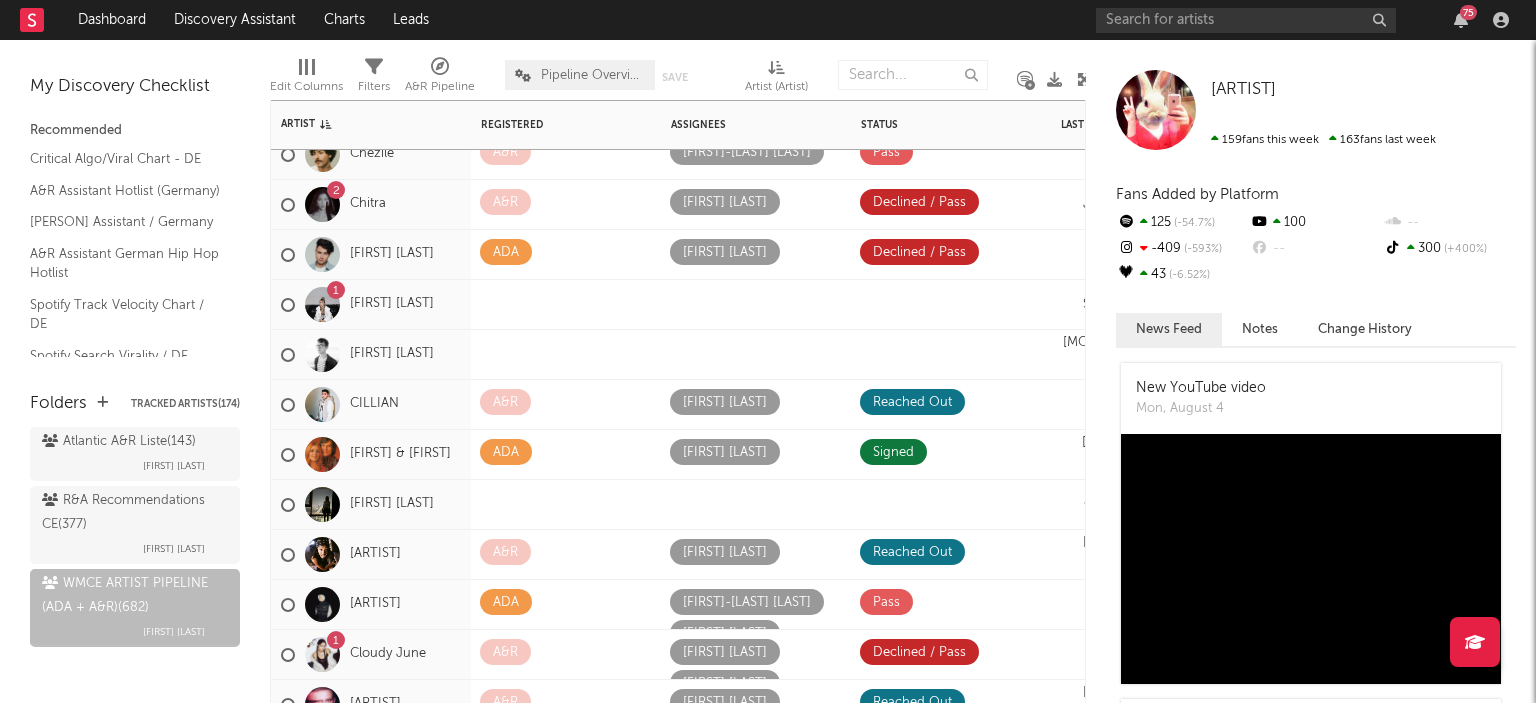 click at bounding box center [627, 502] 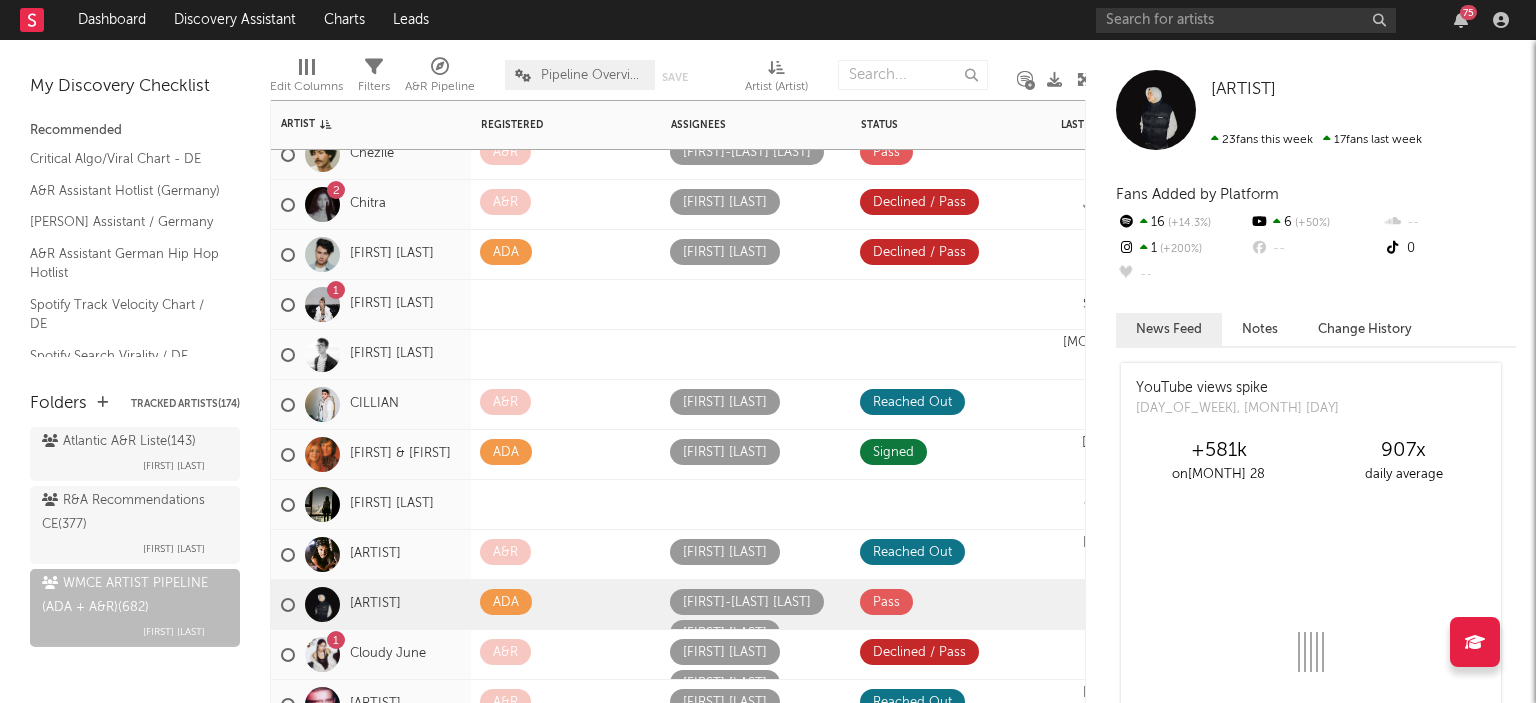 click at bounding box center [627, 502] 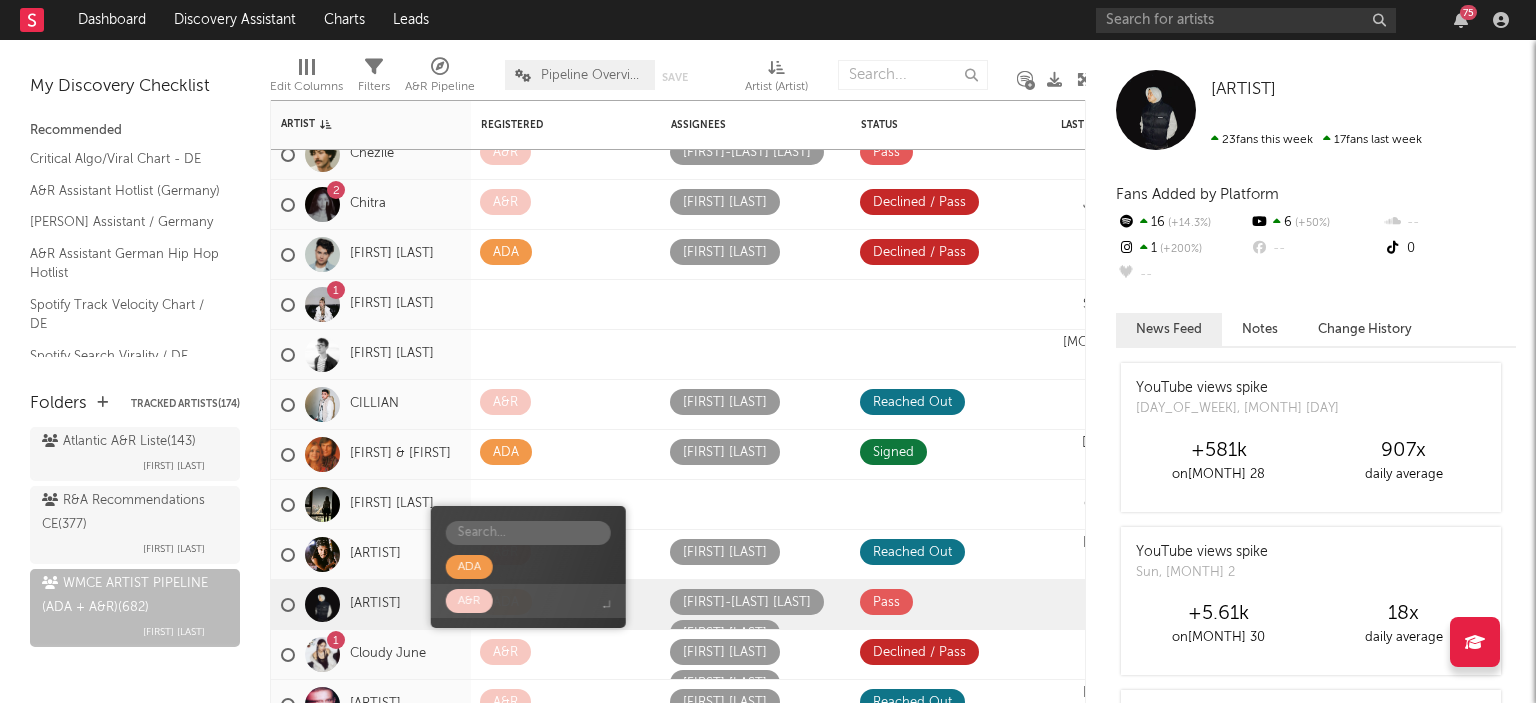click on "A&R" at bounding box center (528, 601) 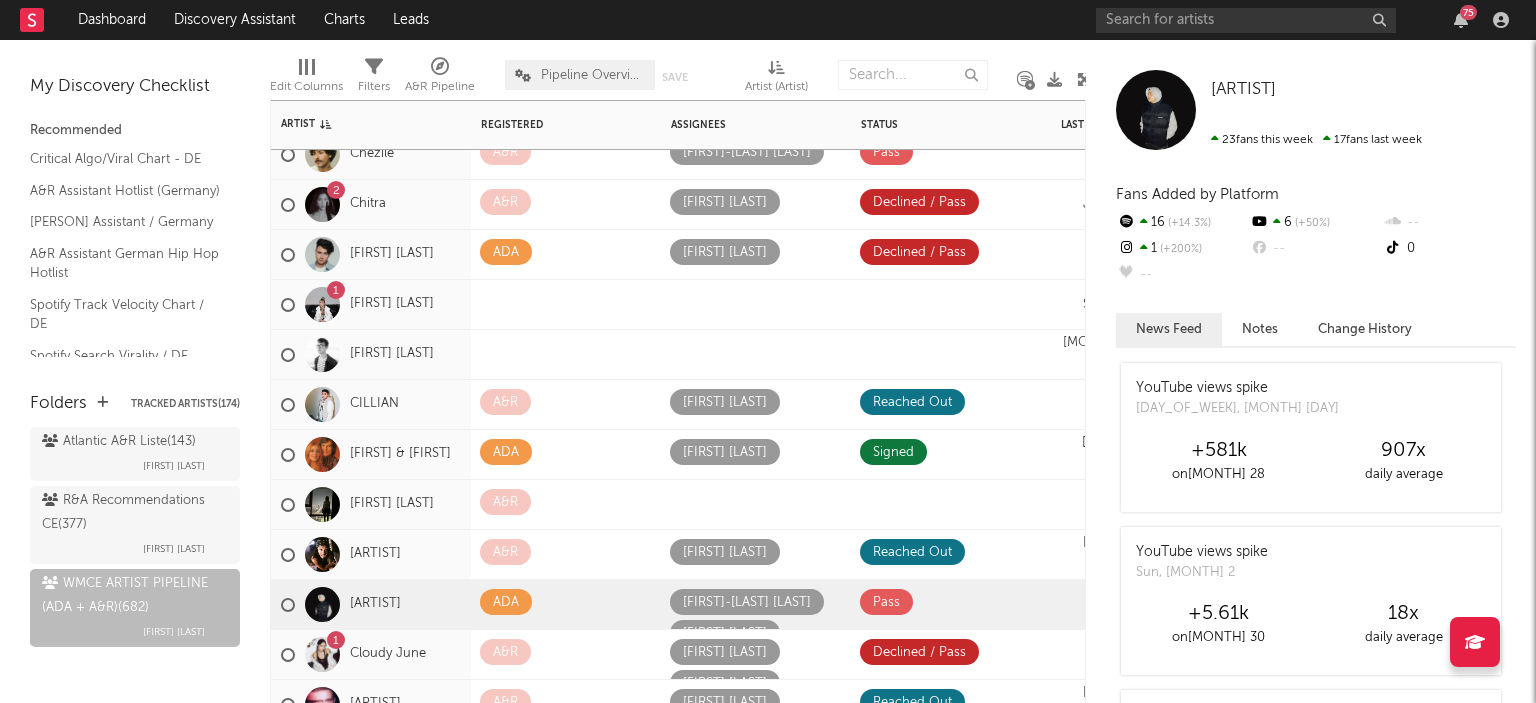 click at bounding box center [688, 502] 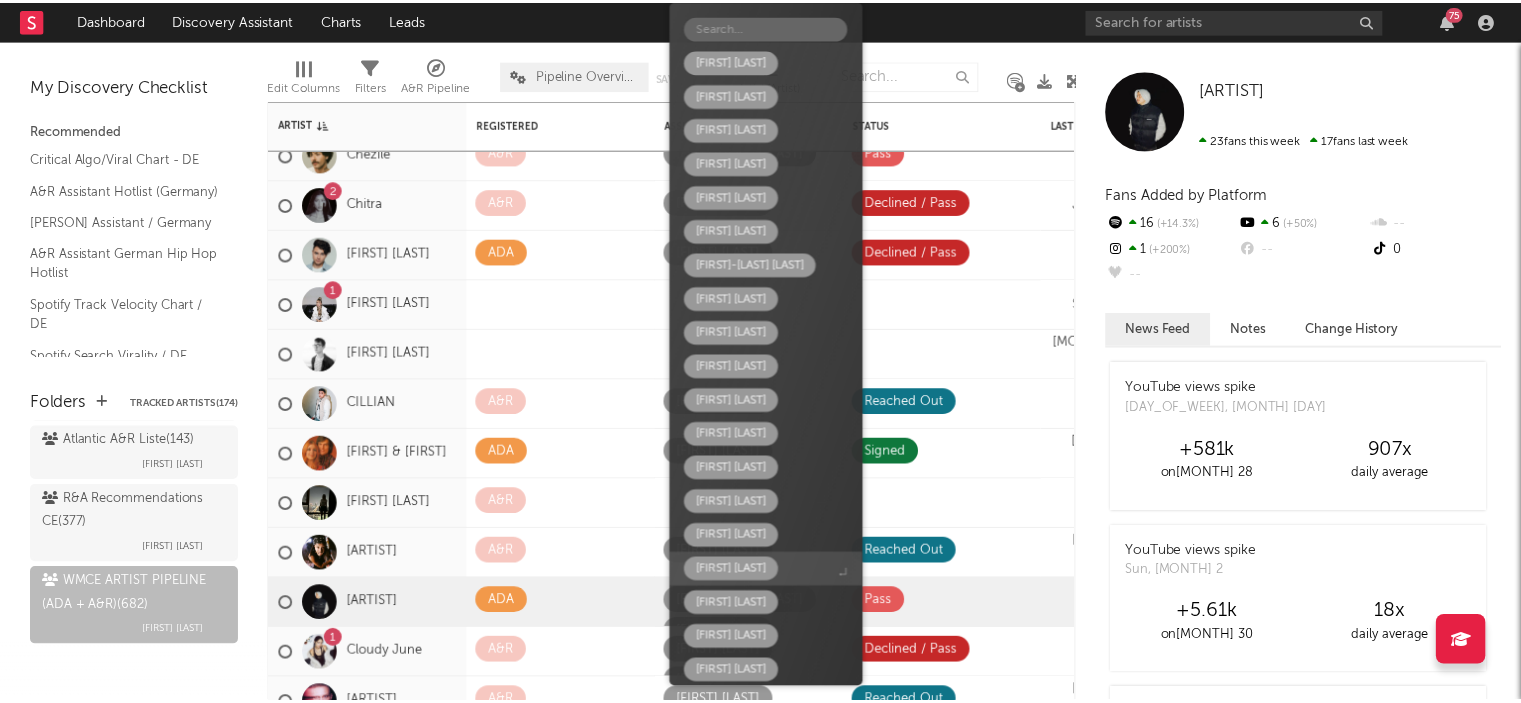 scroll, scrollTop: 488, scrollLeft: 0, axis: vertical 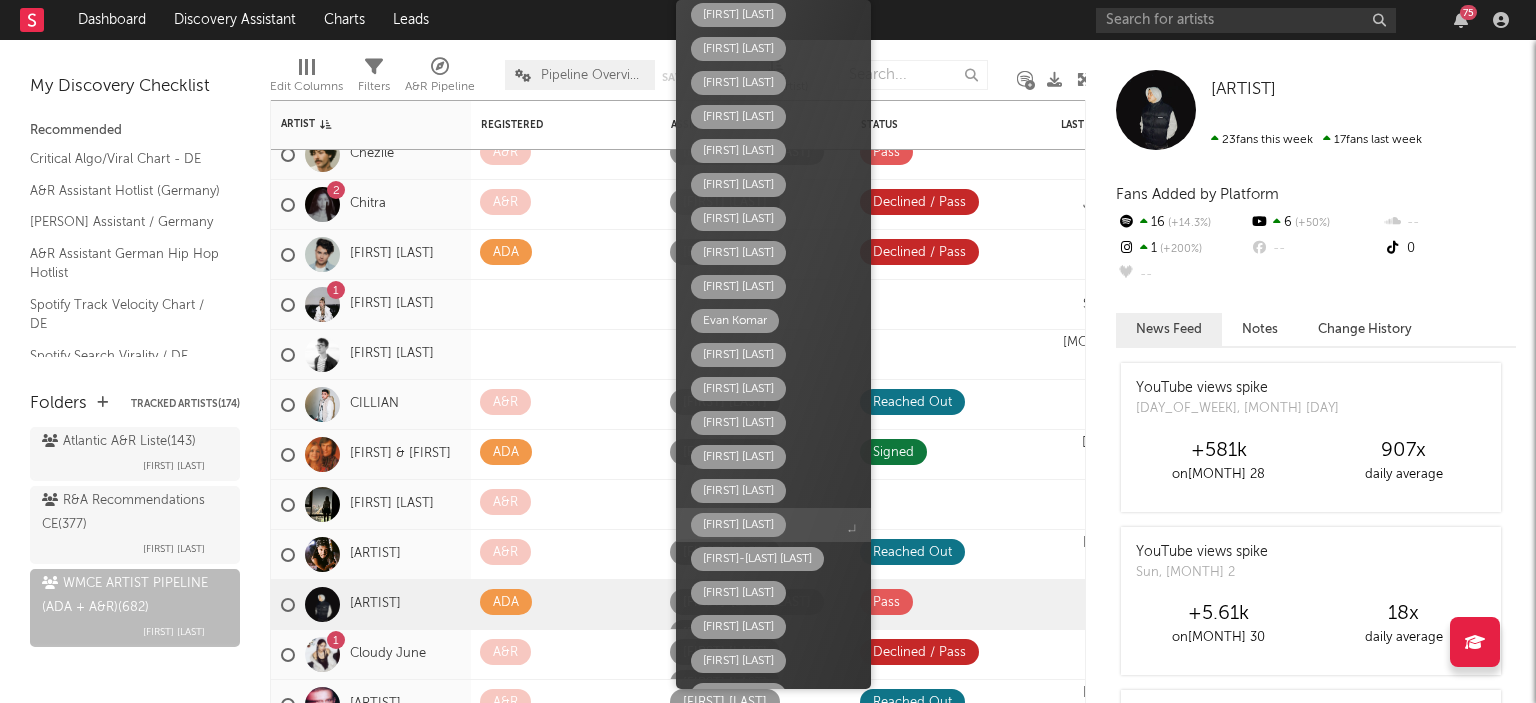 click on "[FIRST] [LAST]" at bounding box center [738, 525] 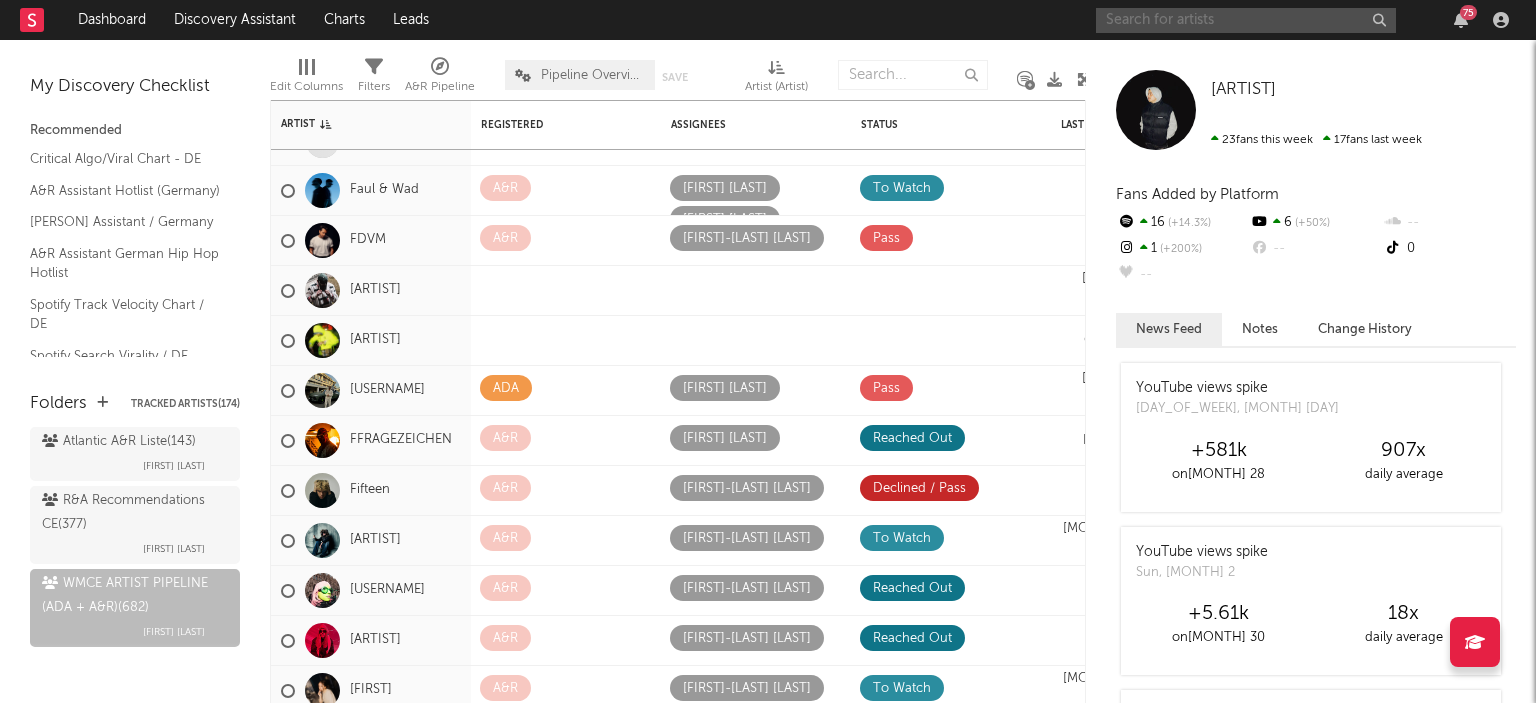 click at bounding box center (1246, 20) 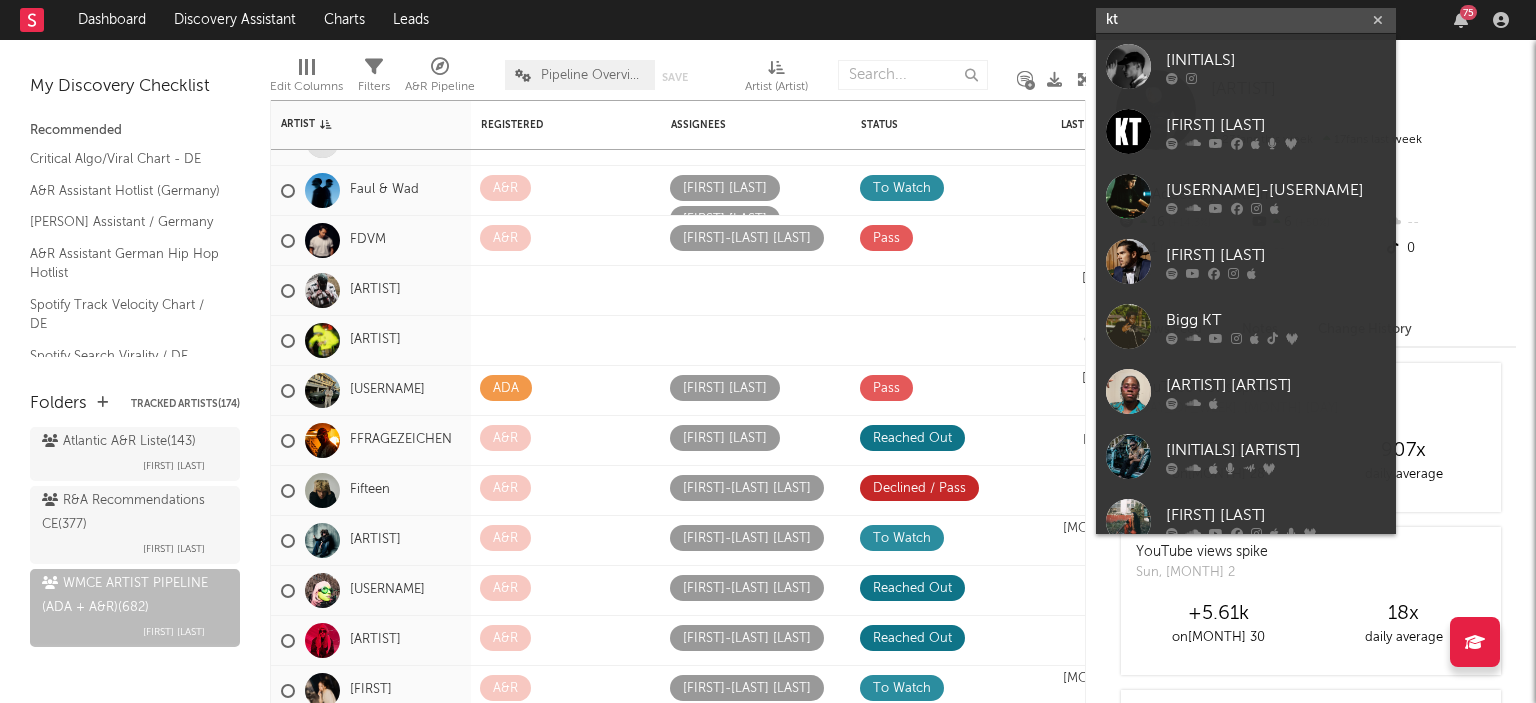 type on "kt" 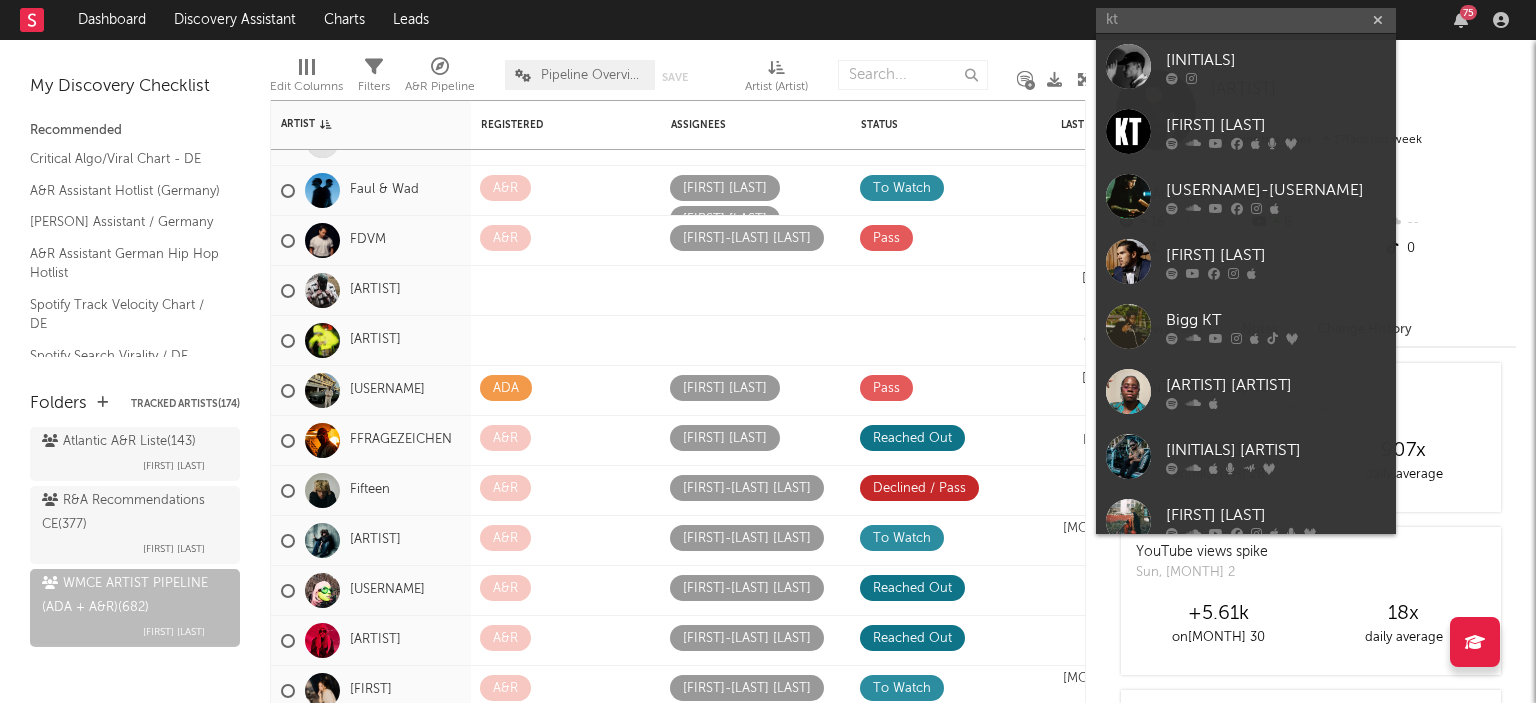 click on "[INITIALS]" at bounding box center (1246, 66) 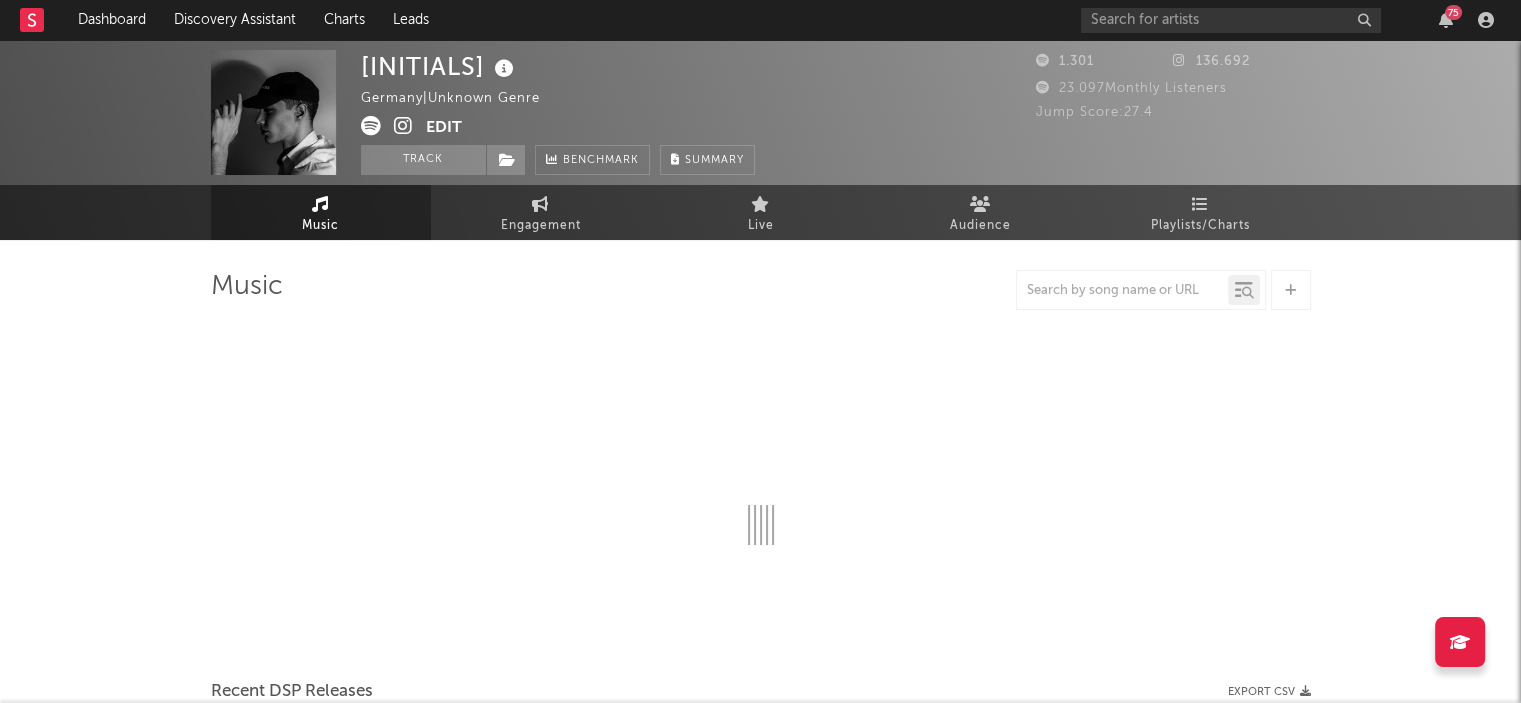 select on "6m" 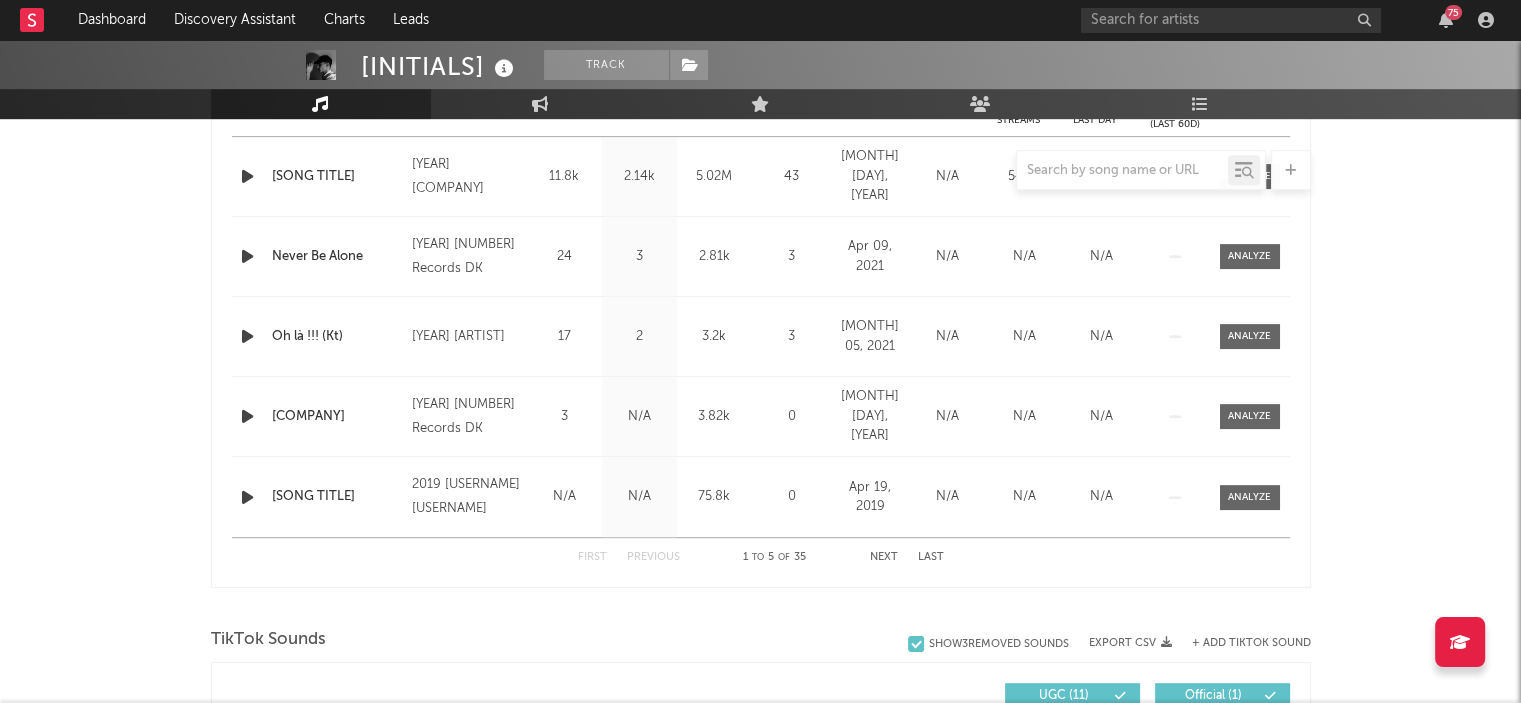 scroll, scrollTop: 888, scrollLeft: 0, axis: vertical 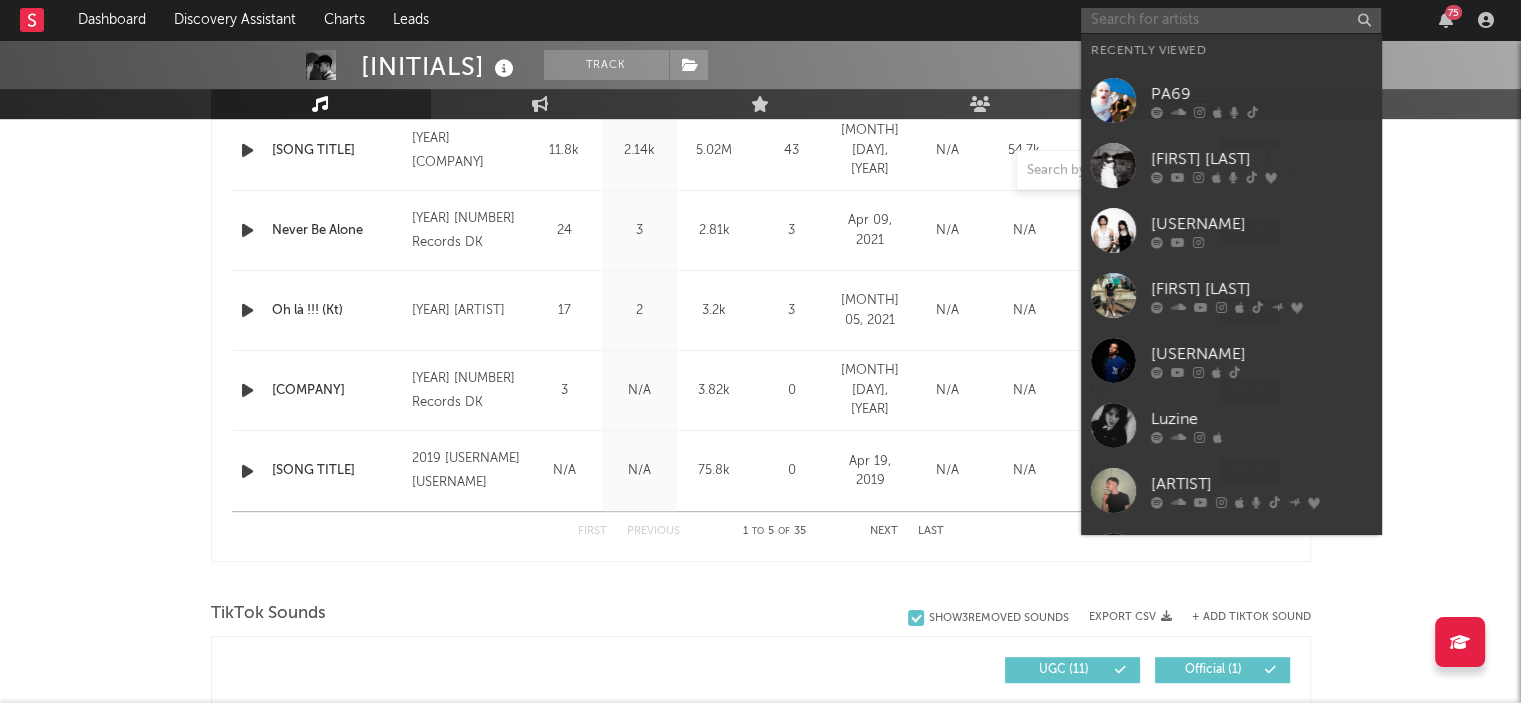 click at bounding box center (1231, 20) 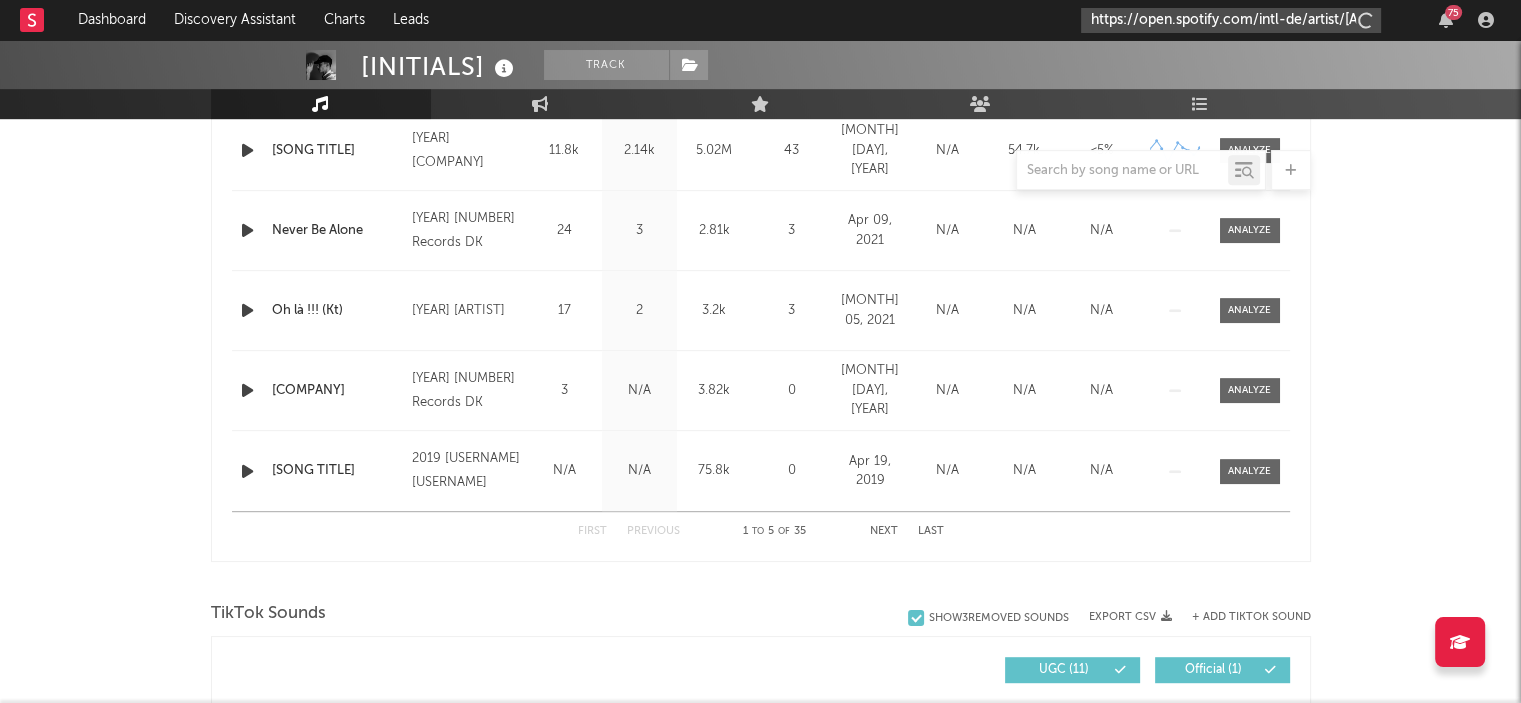 scroll, scrollTop: 0, scrollLeft: 389, axis: horizontal 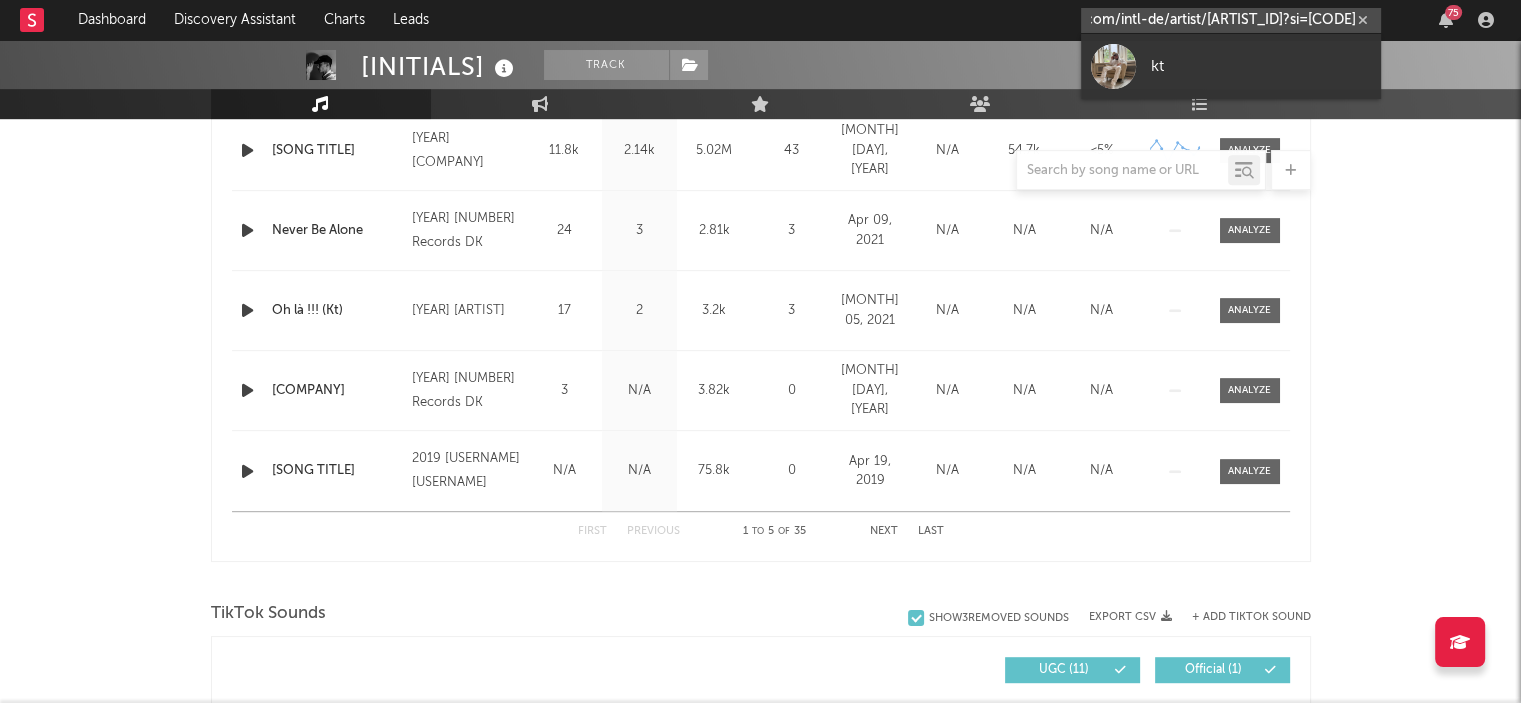 type on "https://open.spotify.com/intl-de/artist/[ARTIST_ID]?si=[CODE]" 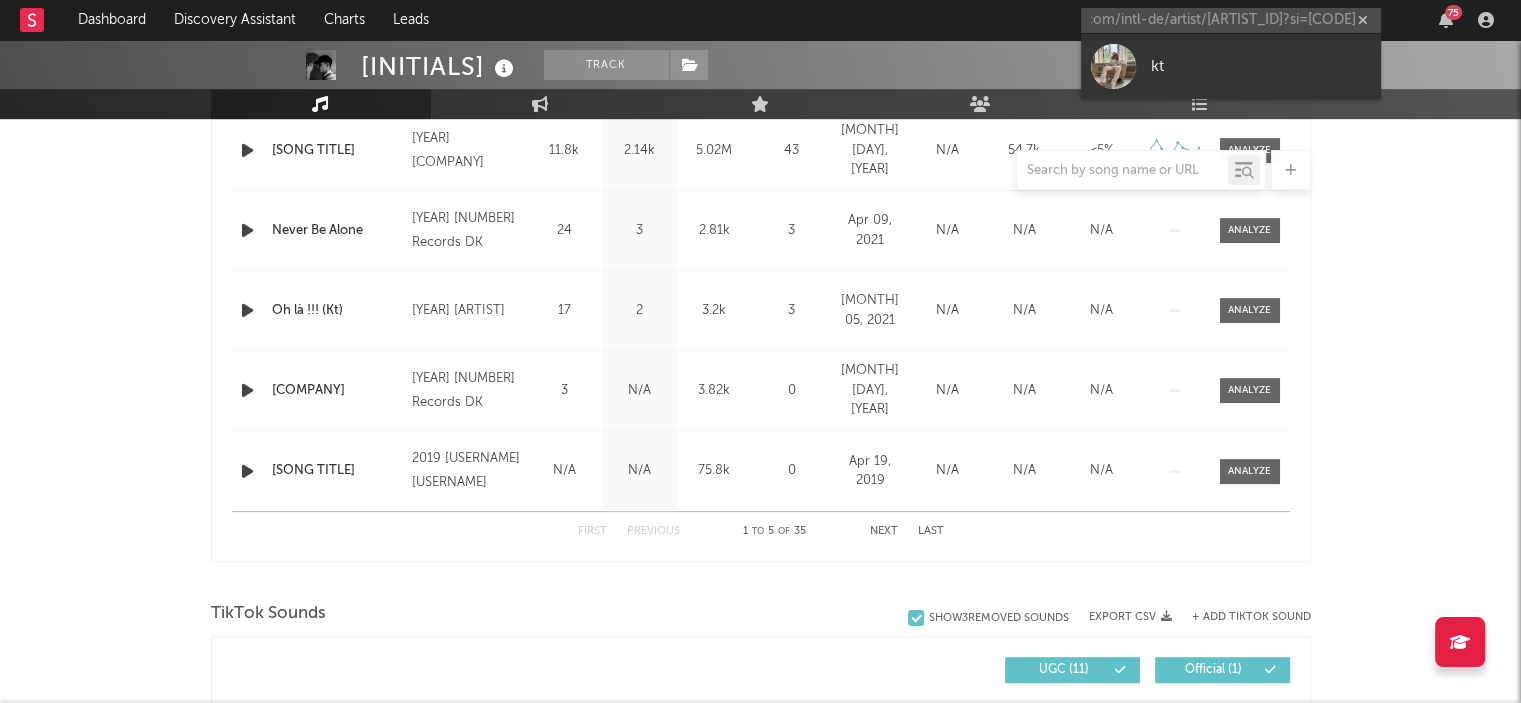 scroll, scrollTop: 0, scrollLeft: 0, axis: both 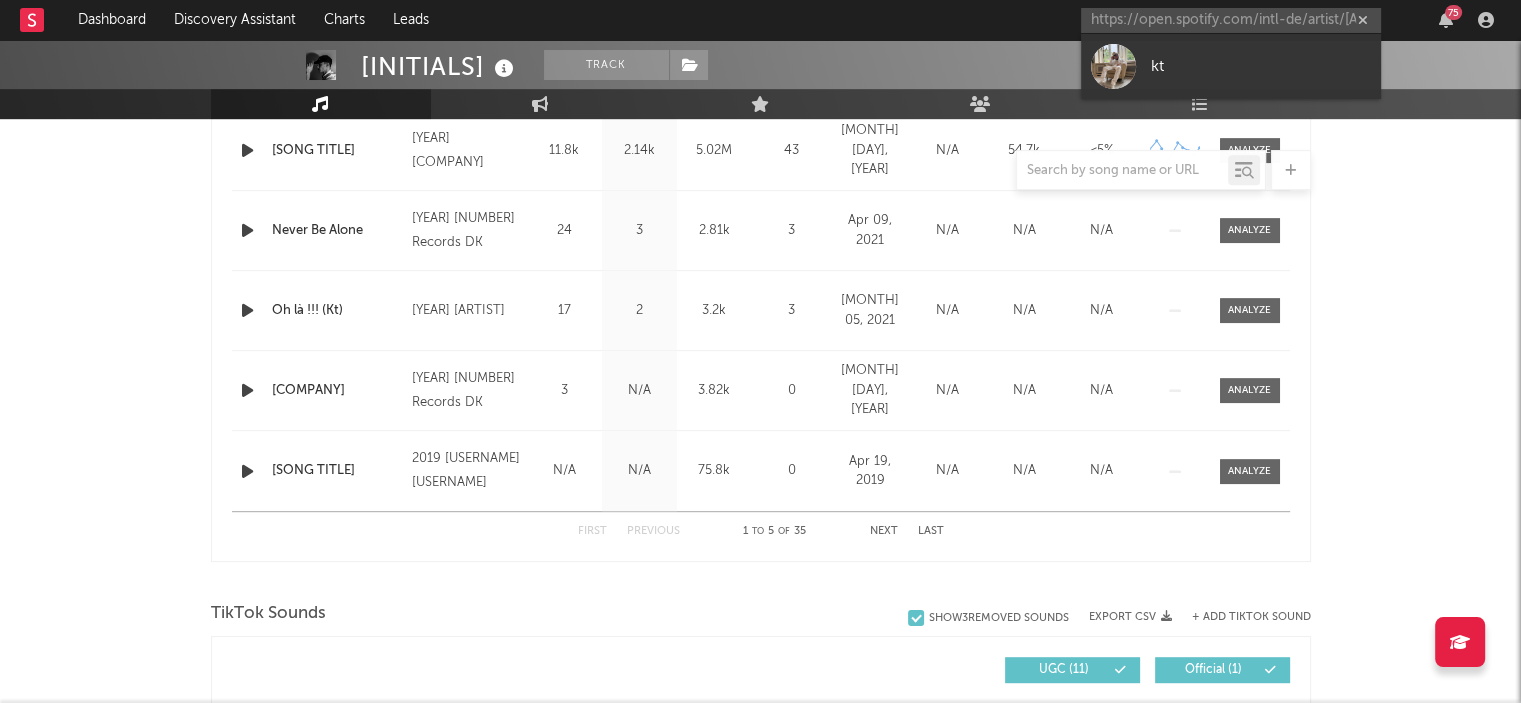 click on "kt" at bounding box center (1231, 66) 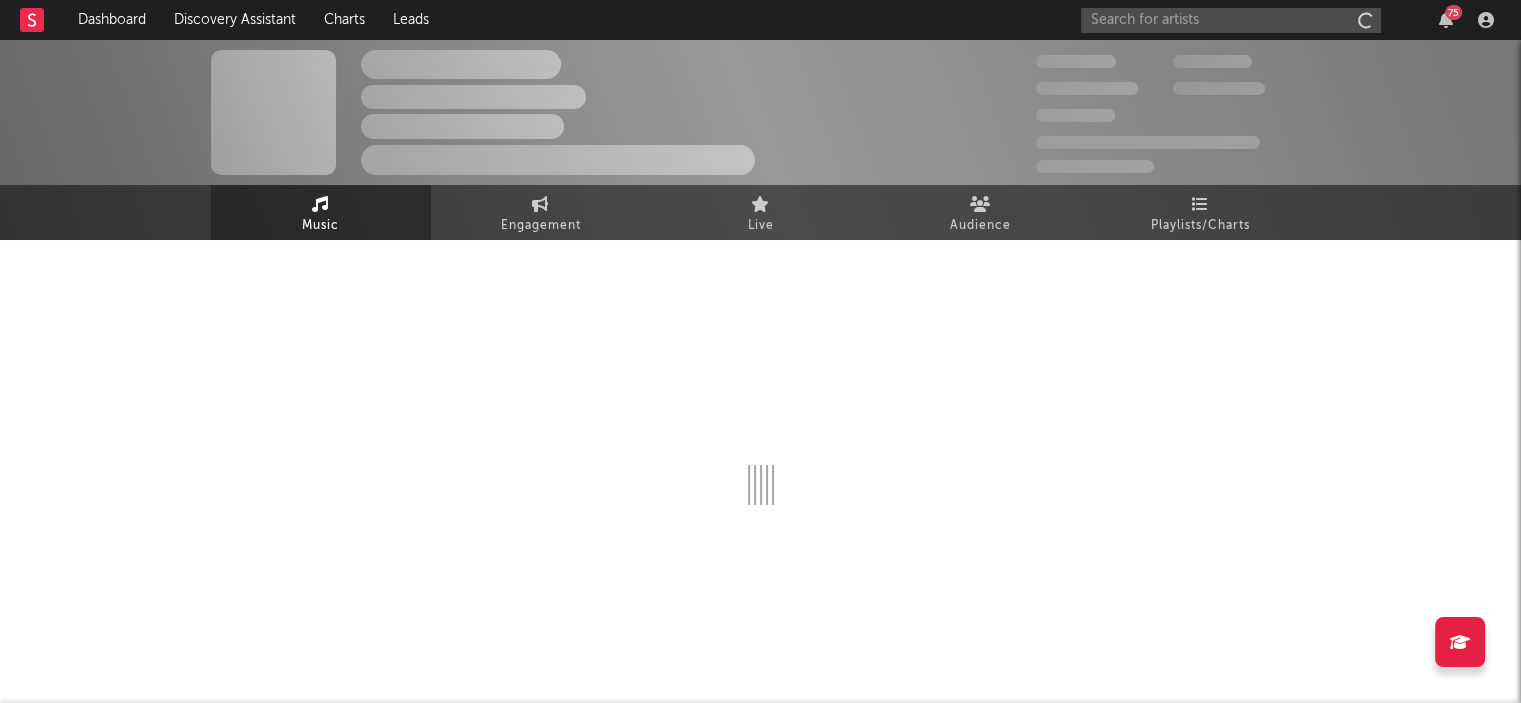 scroll, scrollTop: 0, scrollLeft: 0, axis: both 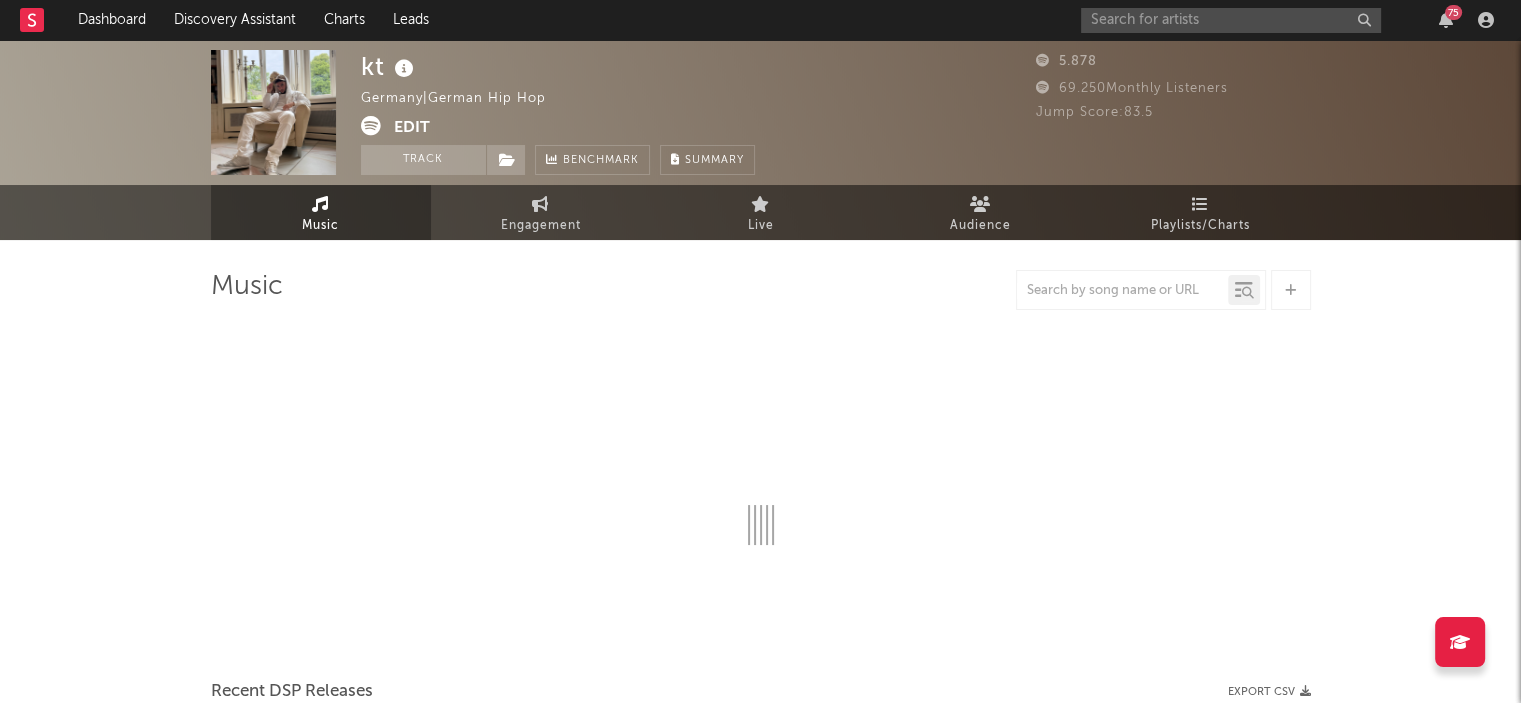 select on "6m" 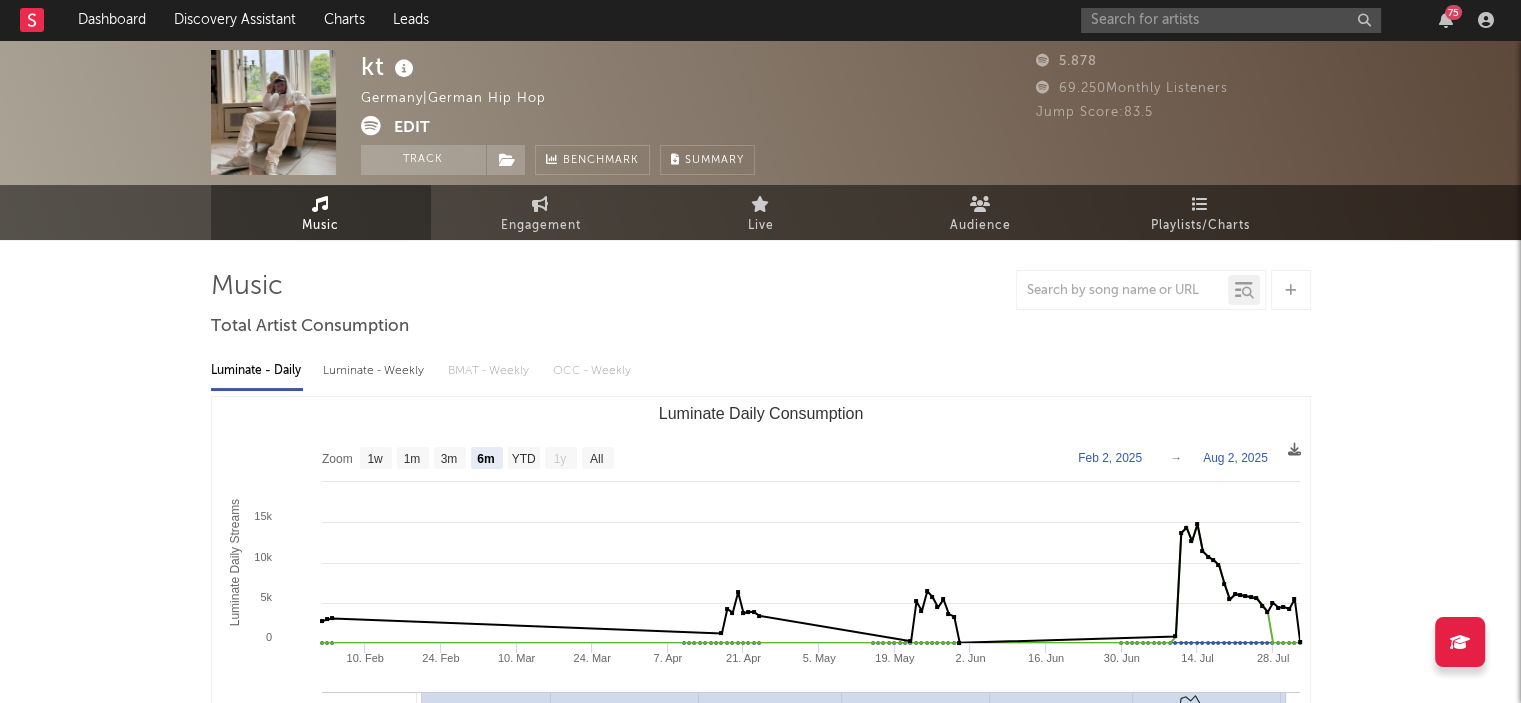 click on "Track" at bounding box center [423, 160] 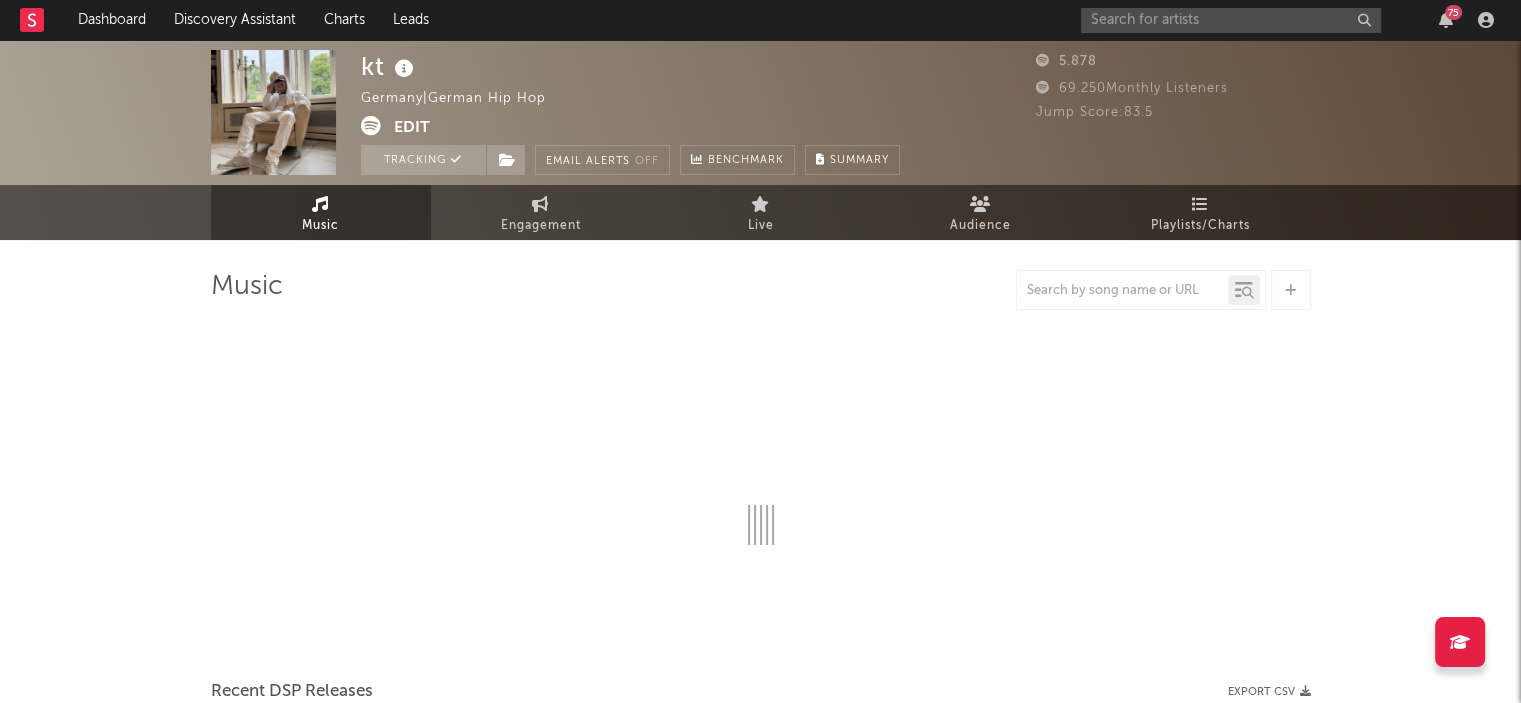 click at bounding box center [507, 160] 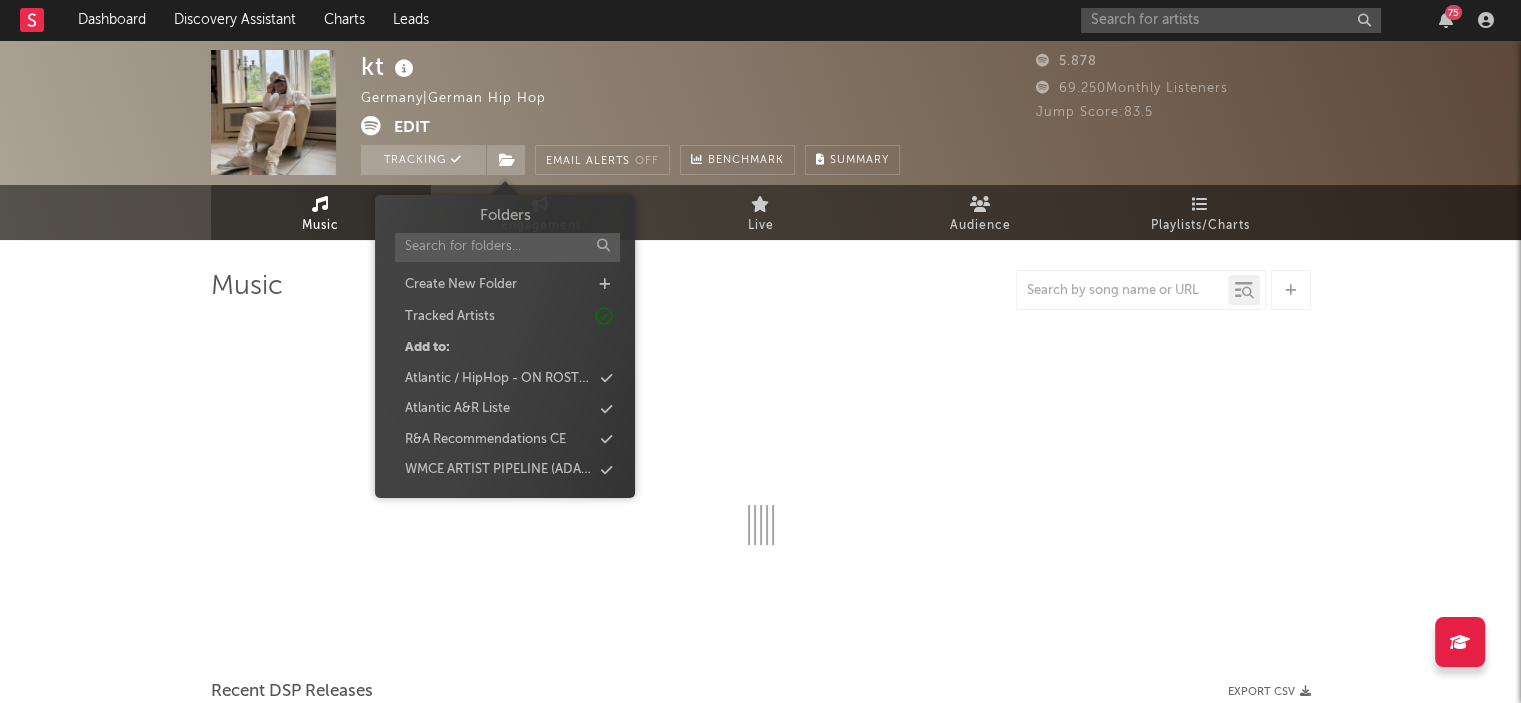 select on "6m" 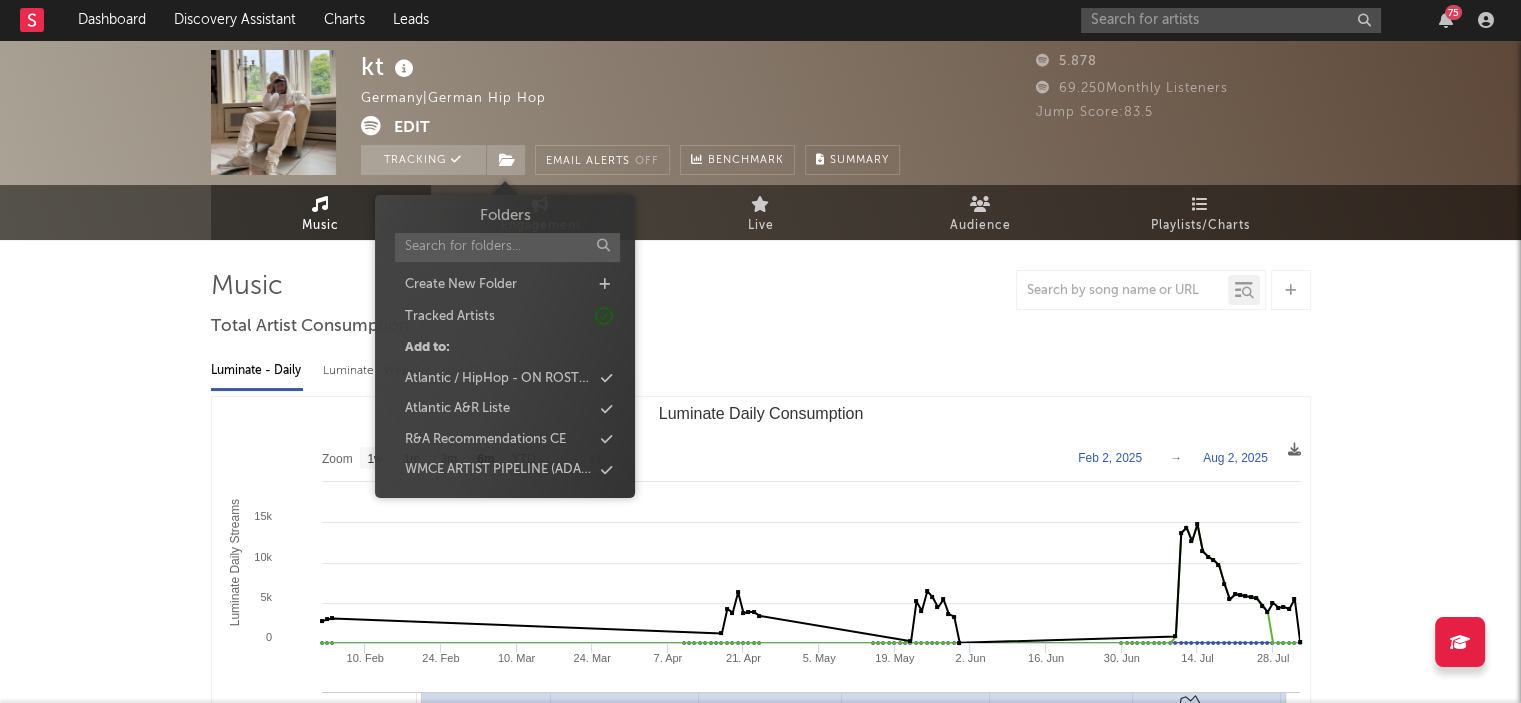click on "WMCE ARTIST PIPELINE (ADA + A&R)" at bounding box center [498, 470] 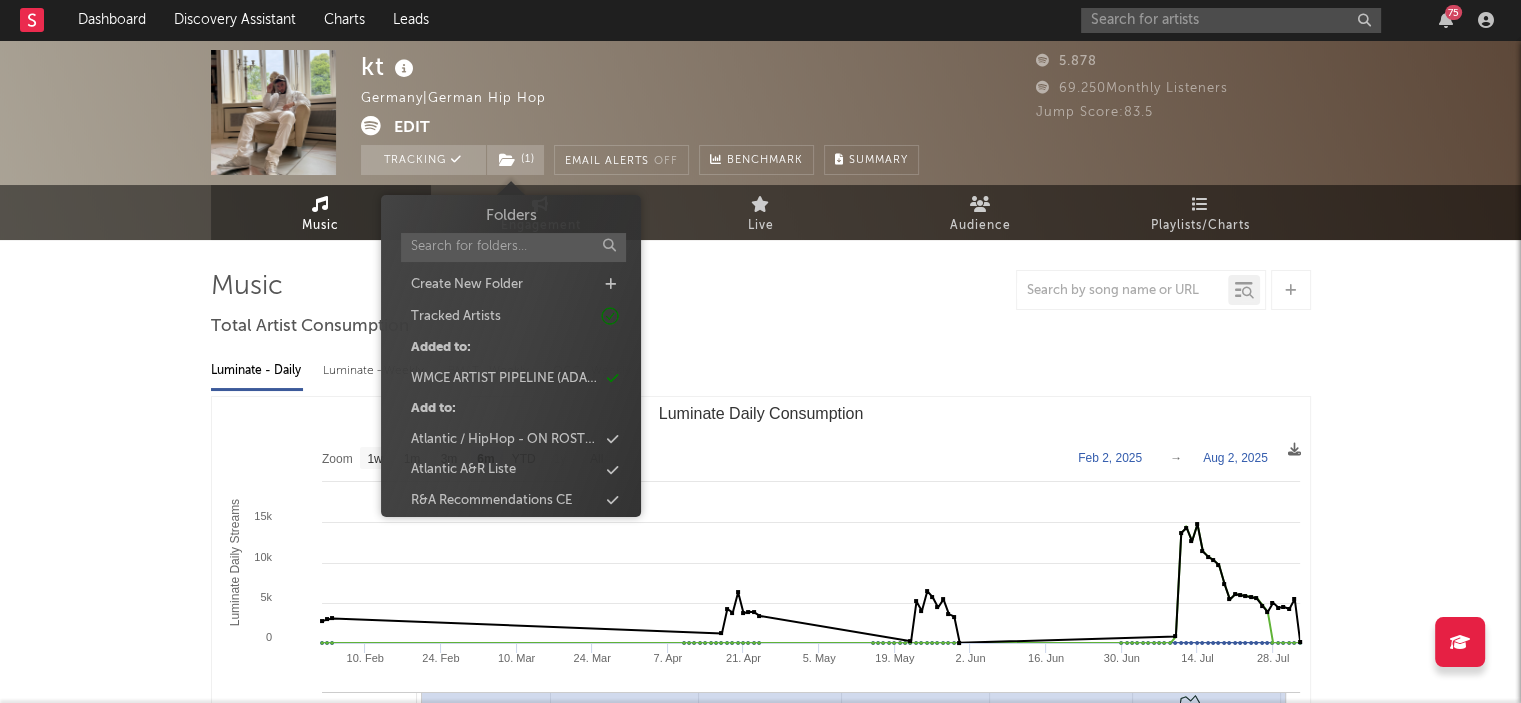 click on "Atlantic A&R Liste" at bounding box center [511, 470] 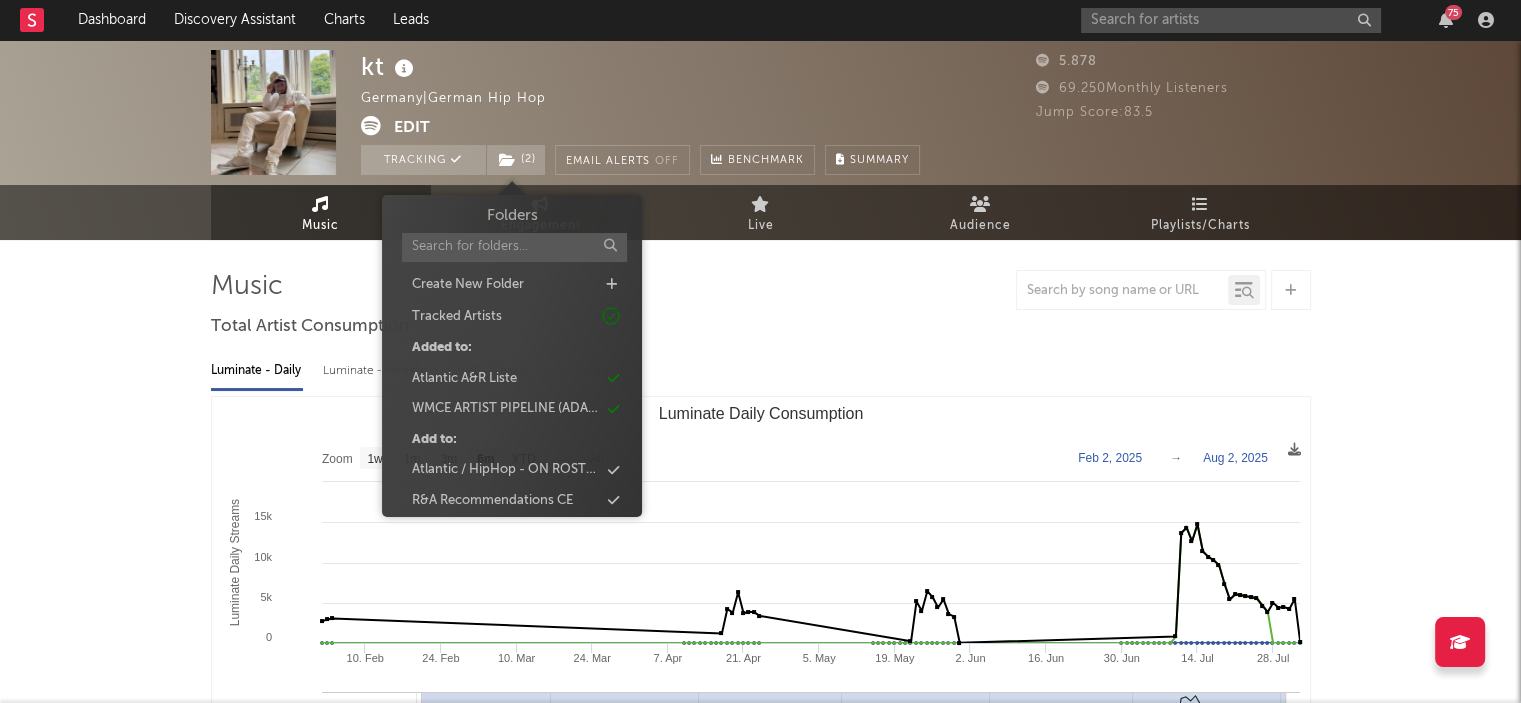 click on "Luminate - Daily Luminate - Weekly BMAT - Weekly OCC - Weekly" at bounding box center [761, 371] 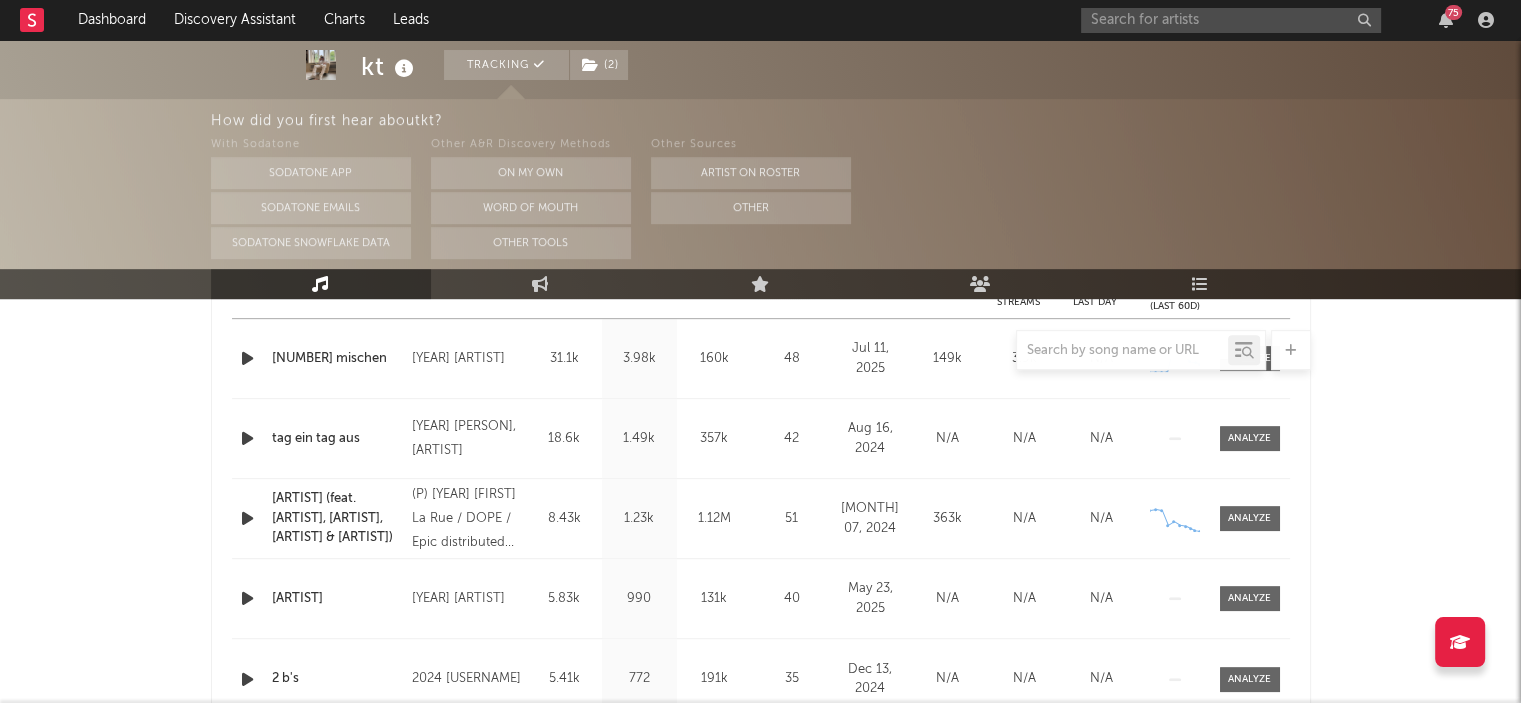scroll, scrollTop: 859, scrollLeft: 0, axis: vertical 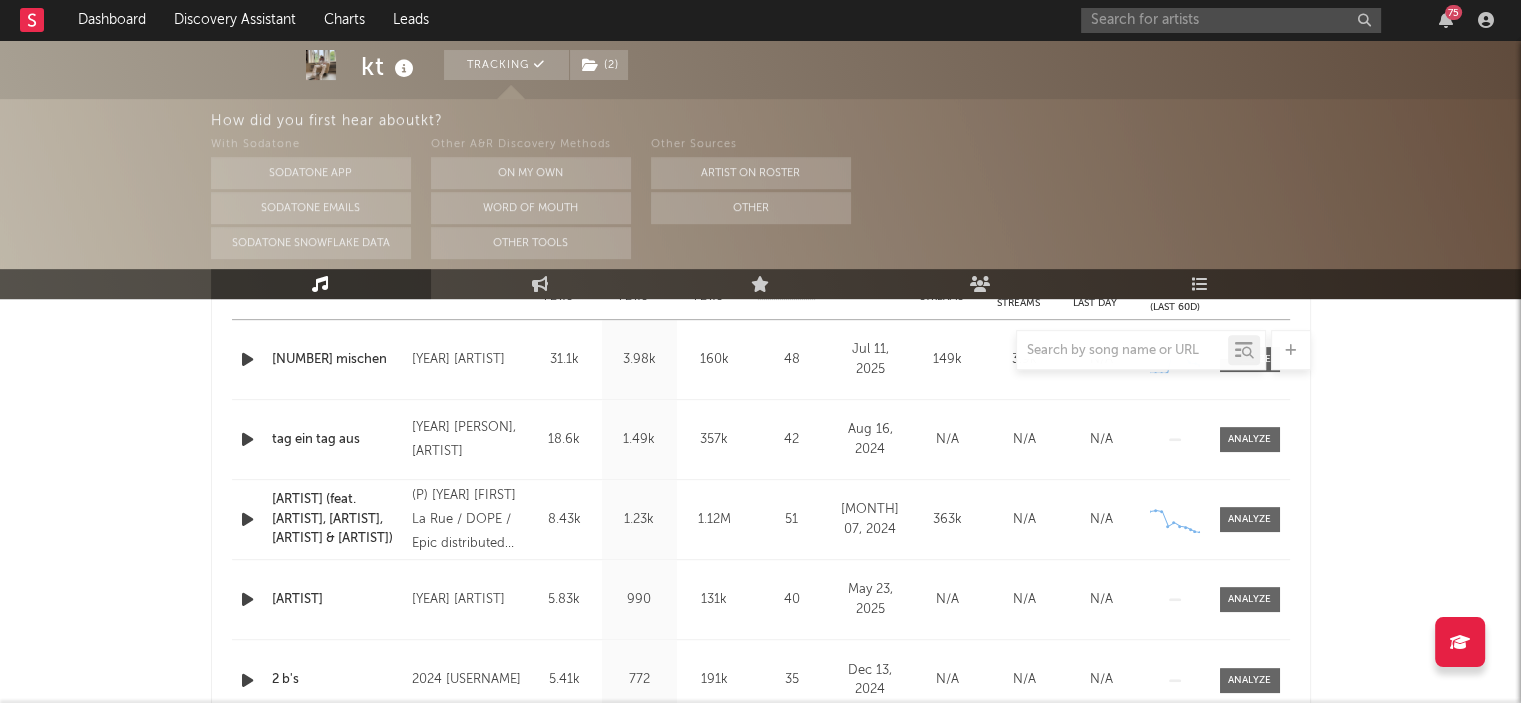click on "Dashboard" at bounding box center (112, 20) 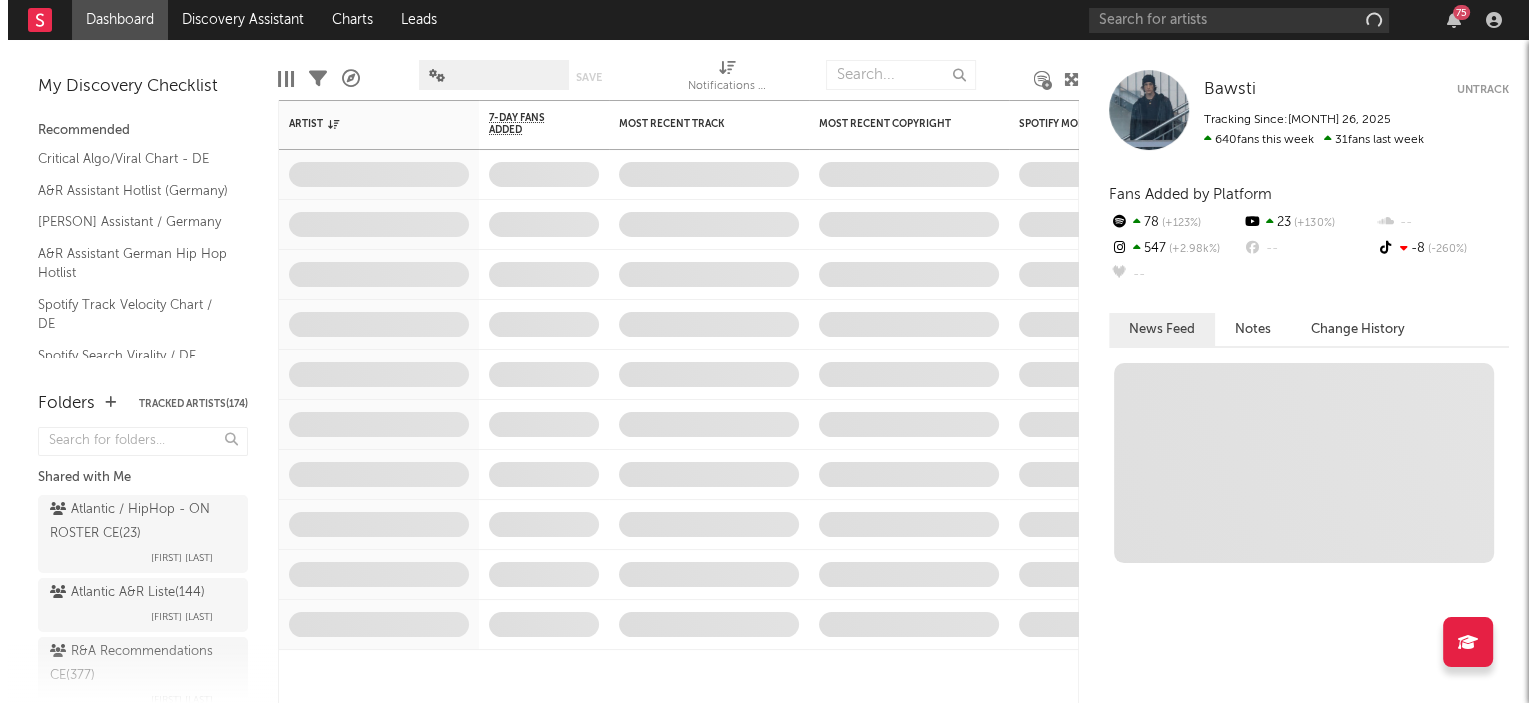 scroll, scrollTop: 0, scrollLeft: 0, axis: both 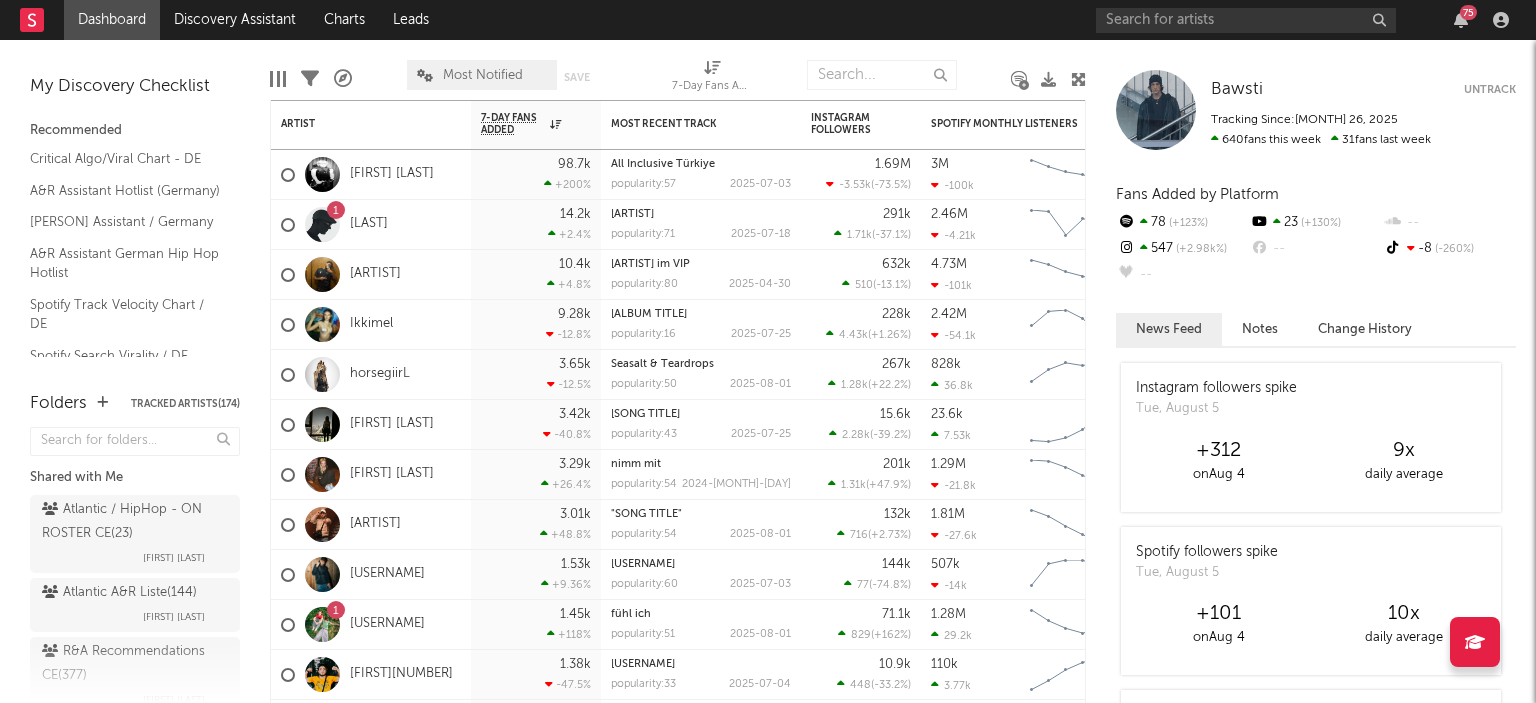 click on "75" at bounding box center [1468, 12] 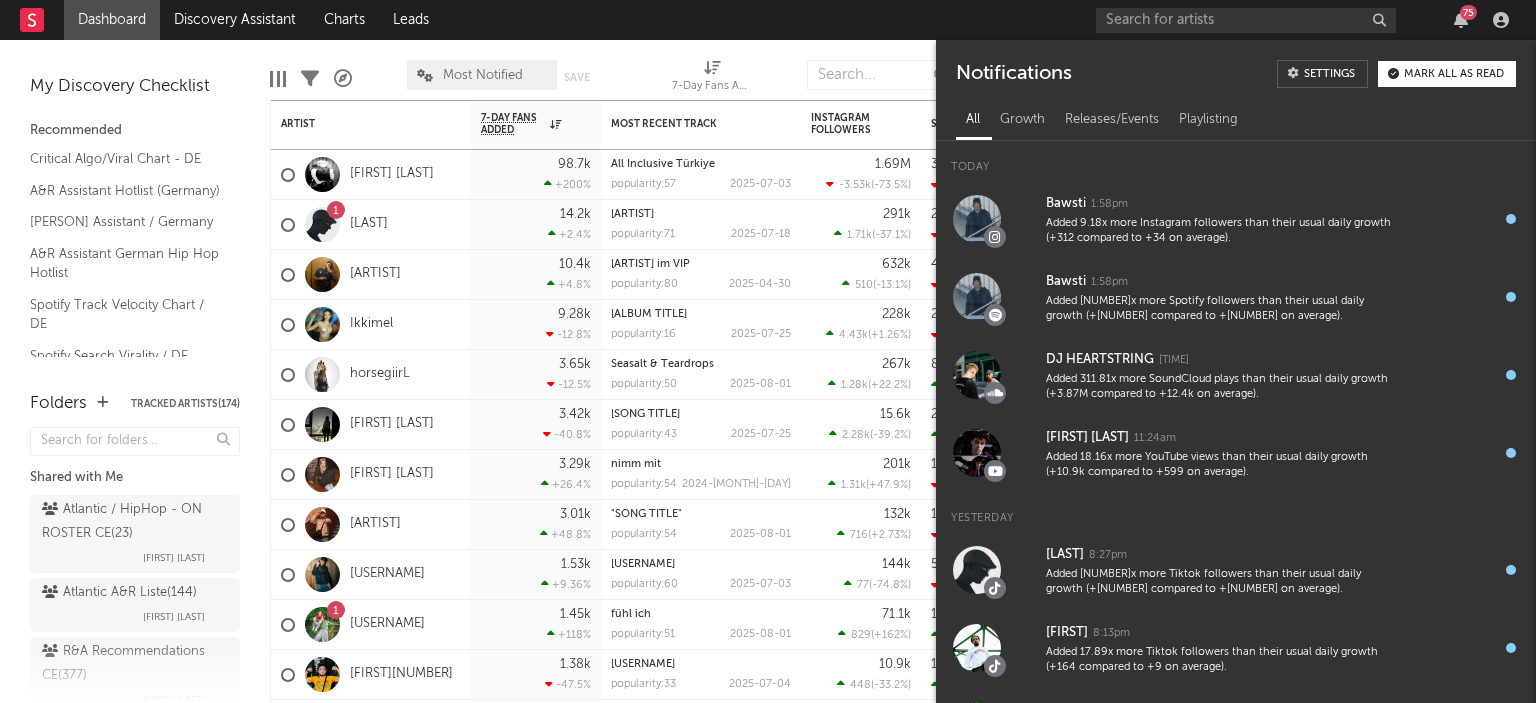 click on "Mark all as read" at bounding box center [1454, 74] 